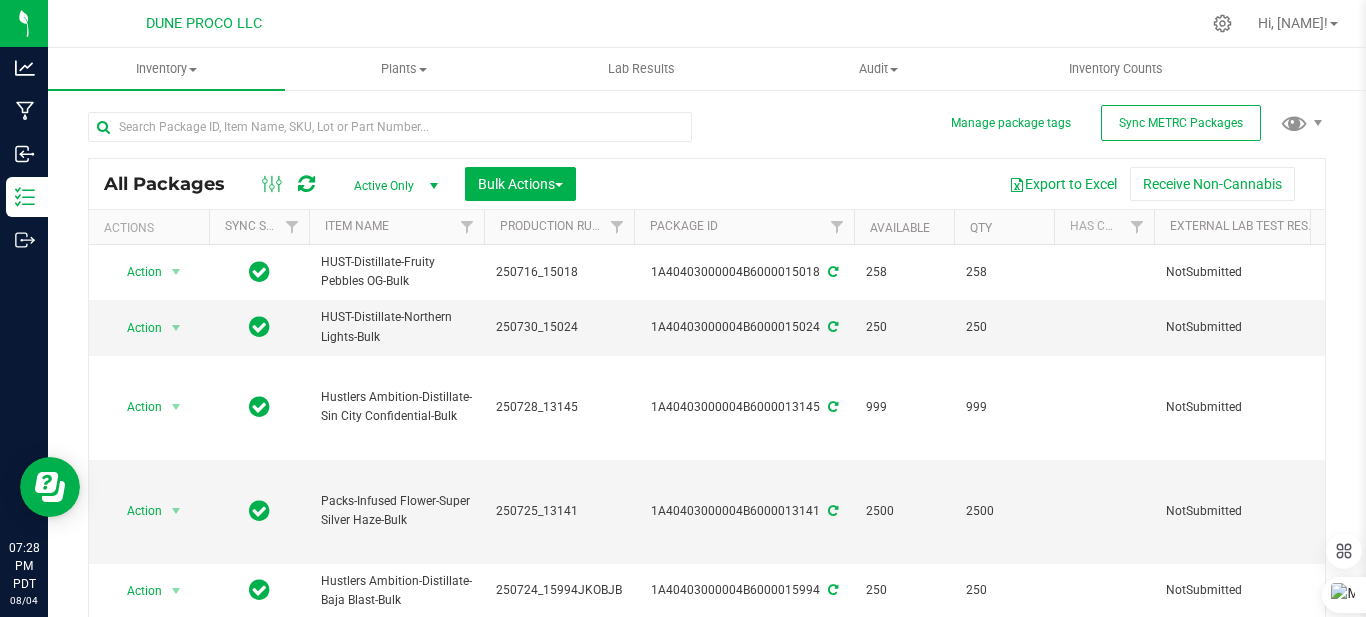 scroll, scrollTop: 0, scrollLeft: 0, axis: both 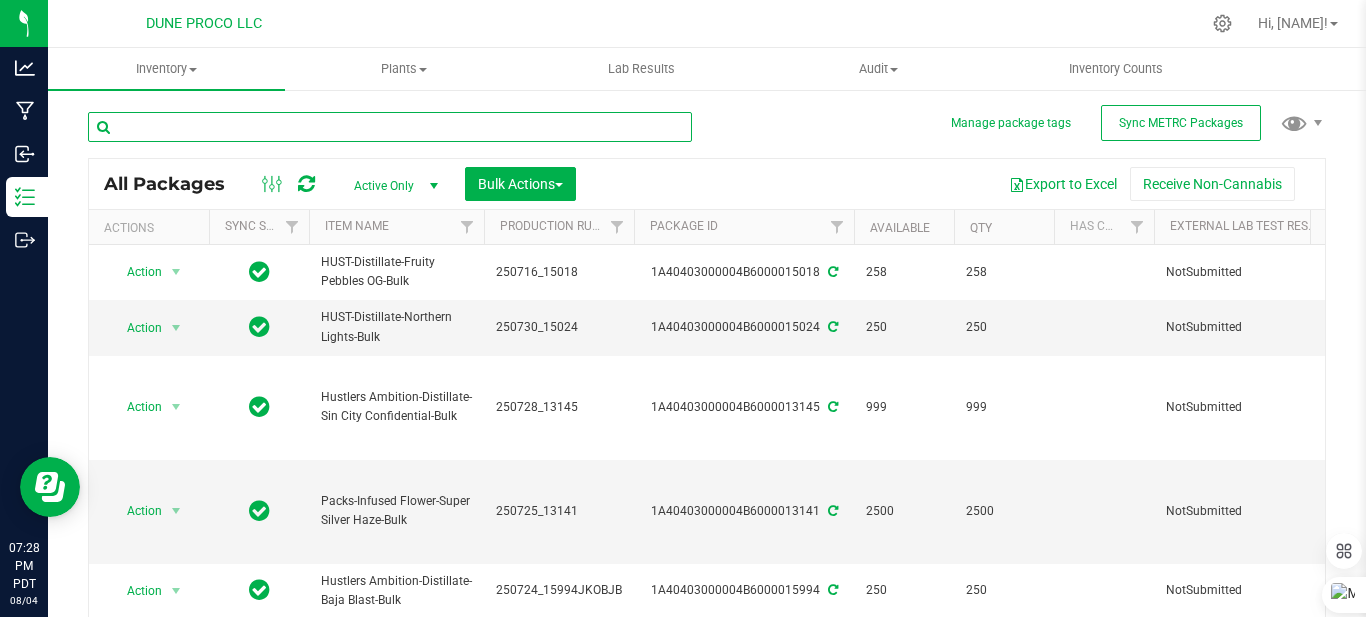 click at bounding box center [390, 127] 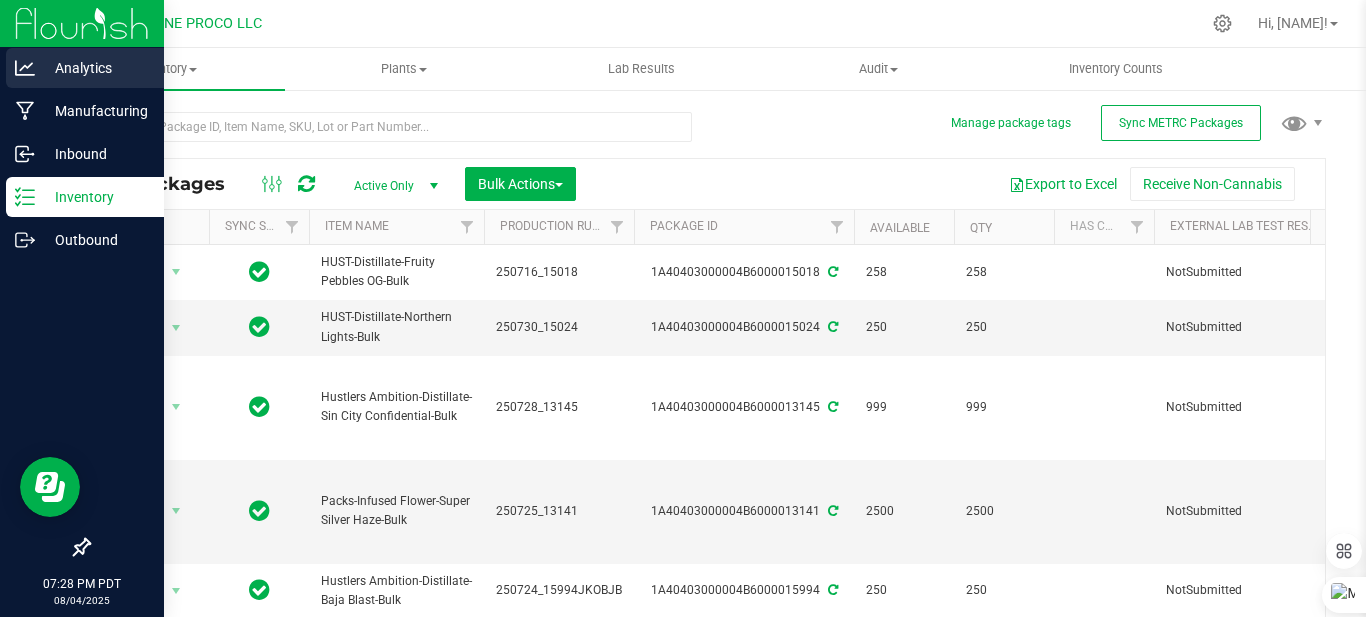 click on "Analytics" at bounding box center [95, 68] 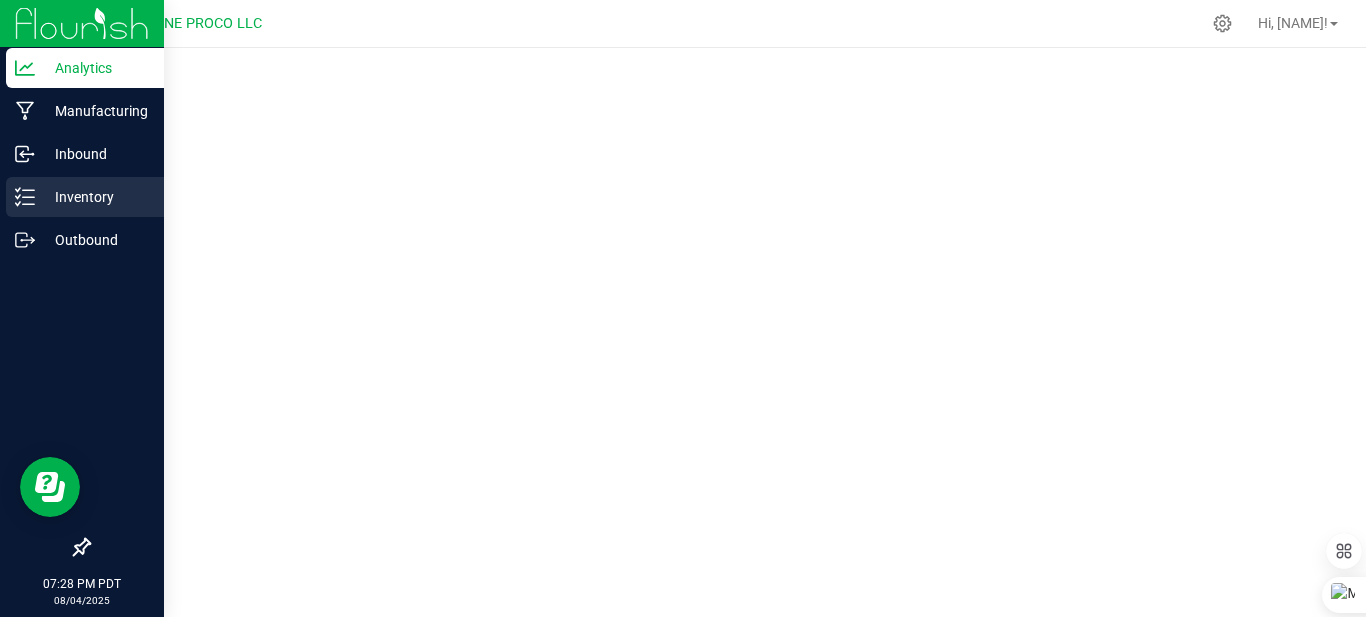 click on "Inventory" at bounding box center (95, 197) 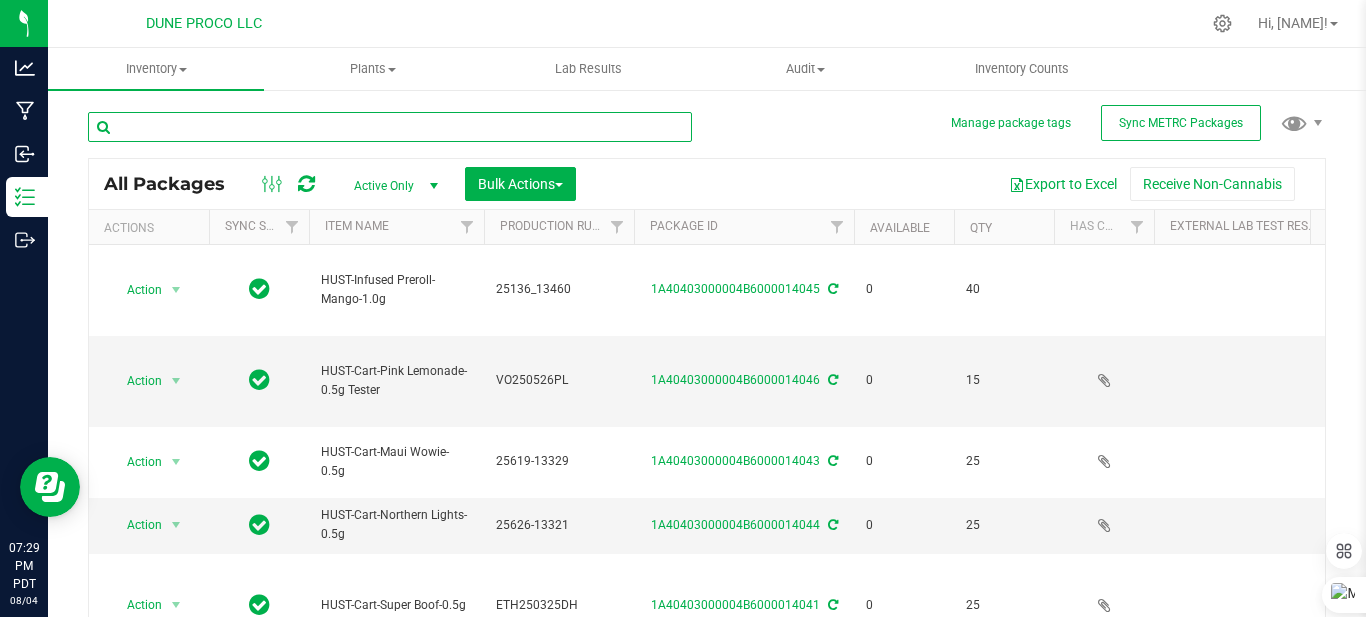 click at bounding box center [390, 127] 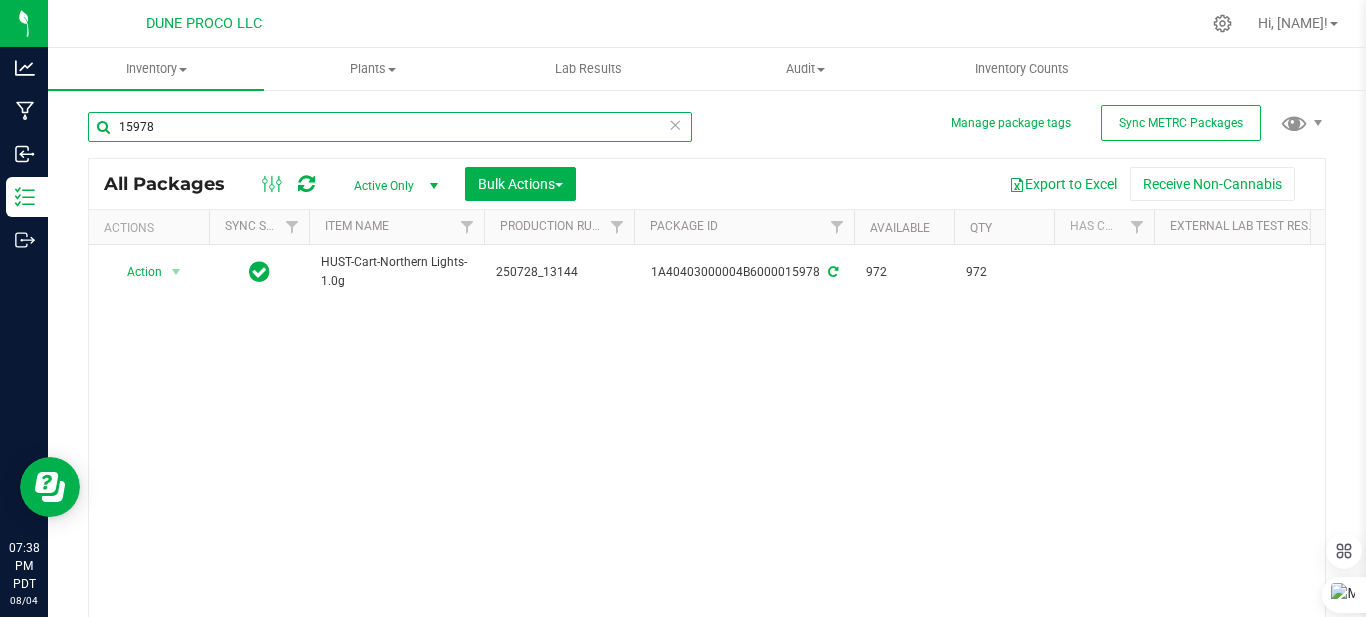 click on "15978" at bounding box center [390, 127] 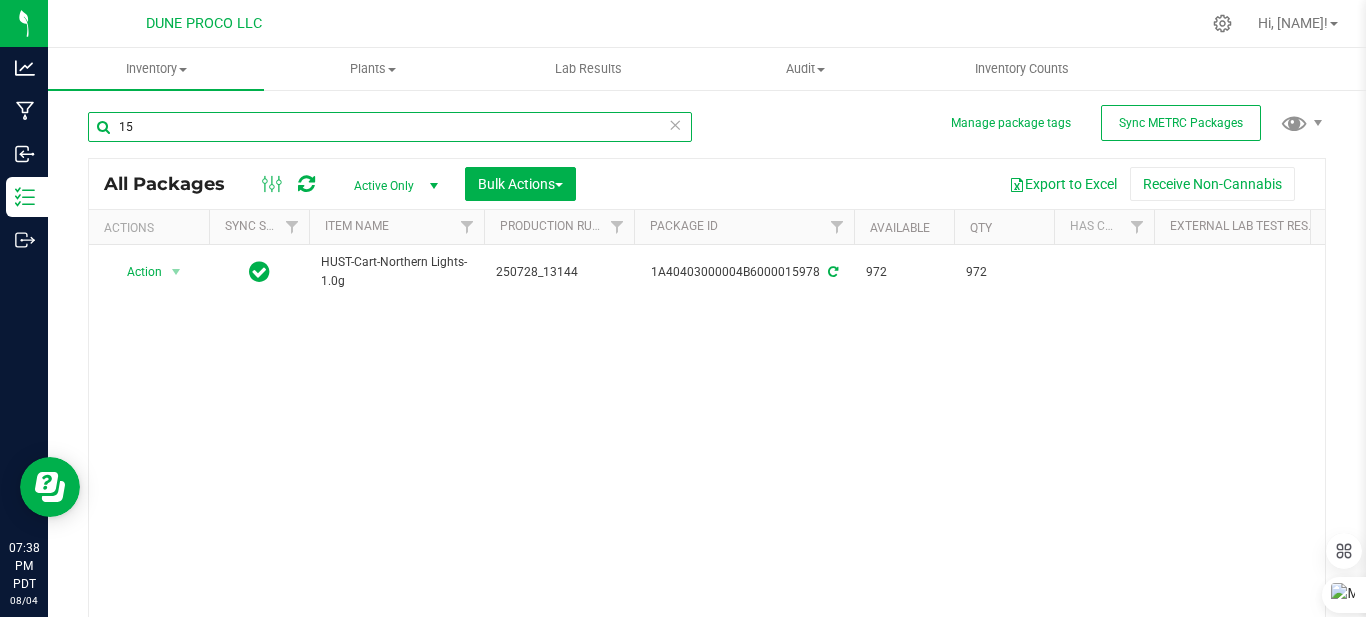 type on "1" 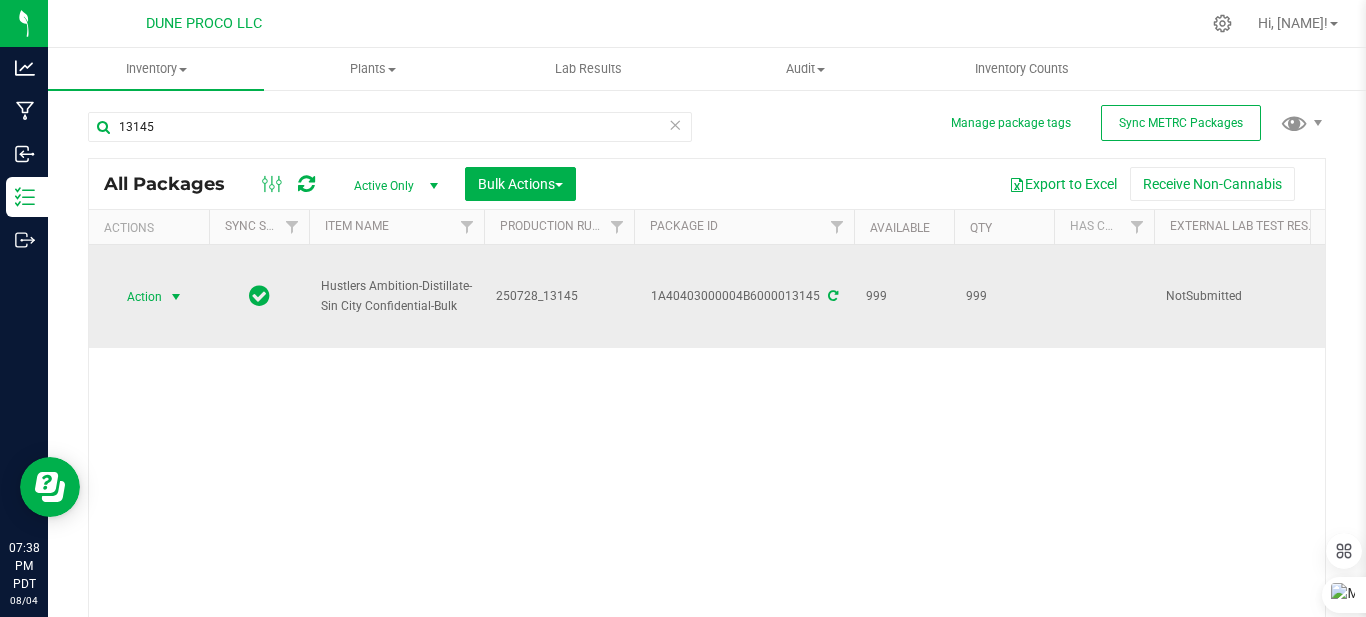 click at bounding box center (176, 297) 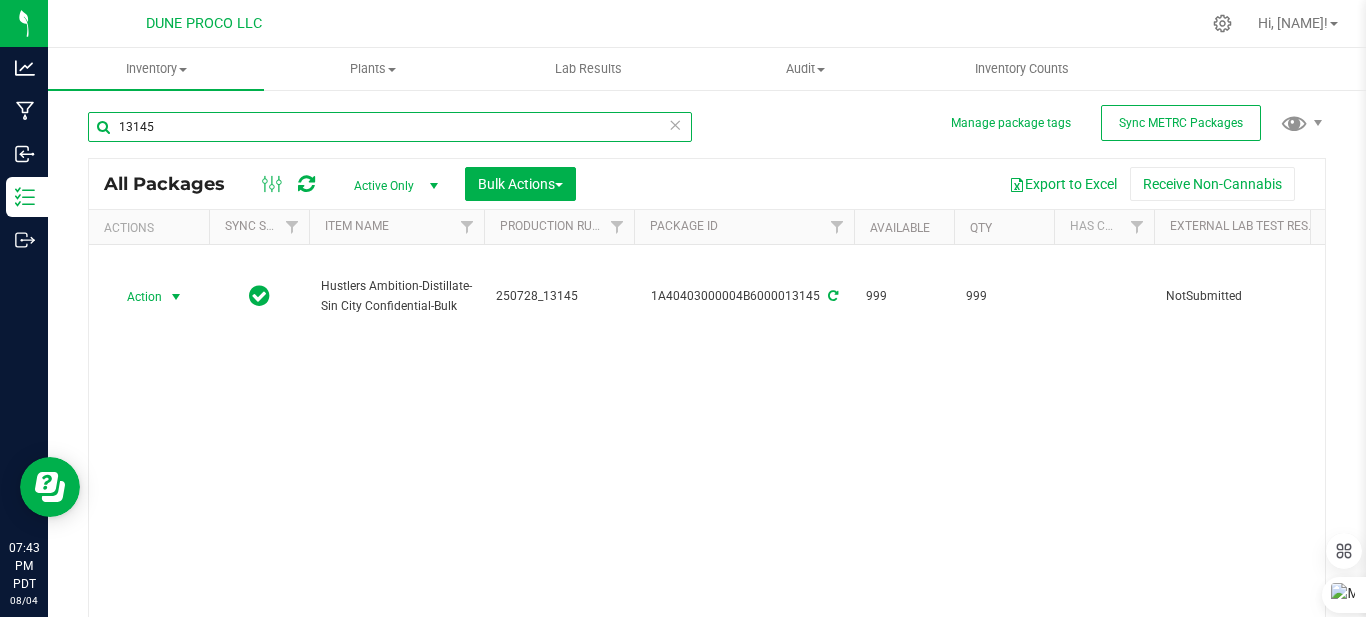 click on "13145" at bounding box center (390, 127) 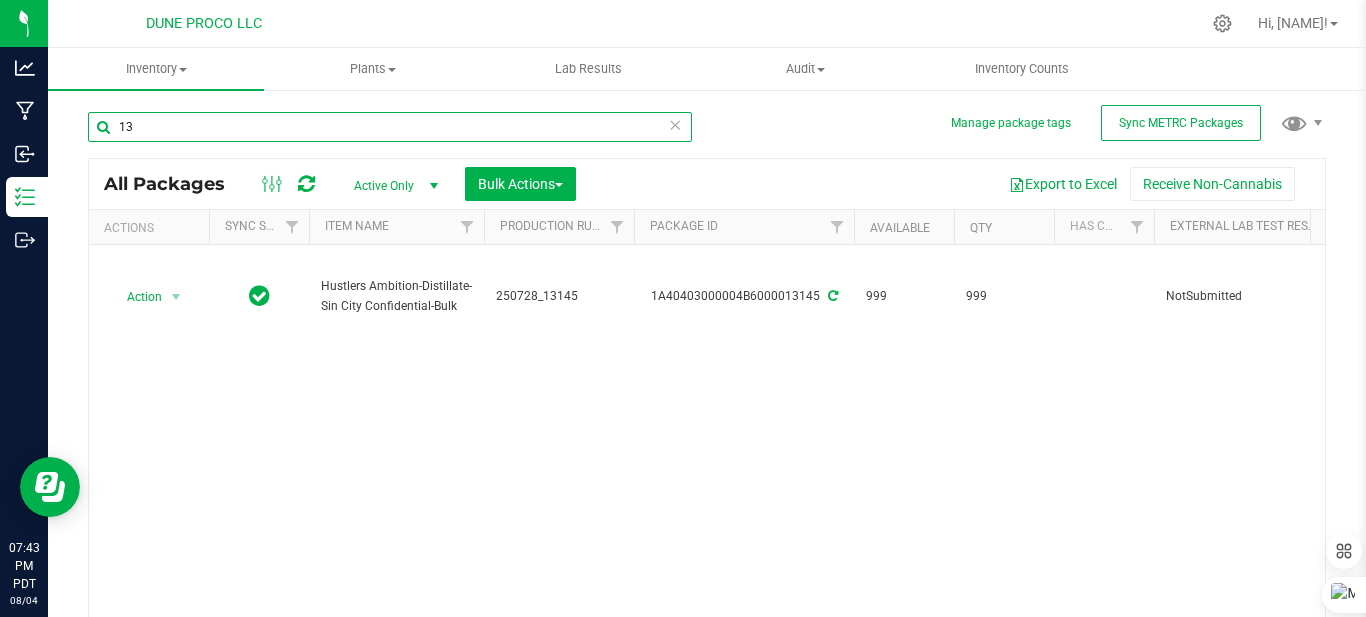 type on "1" 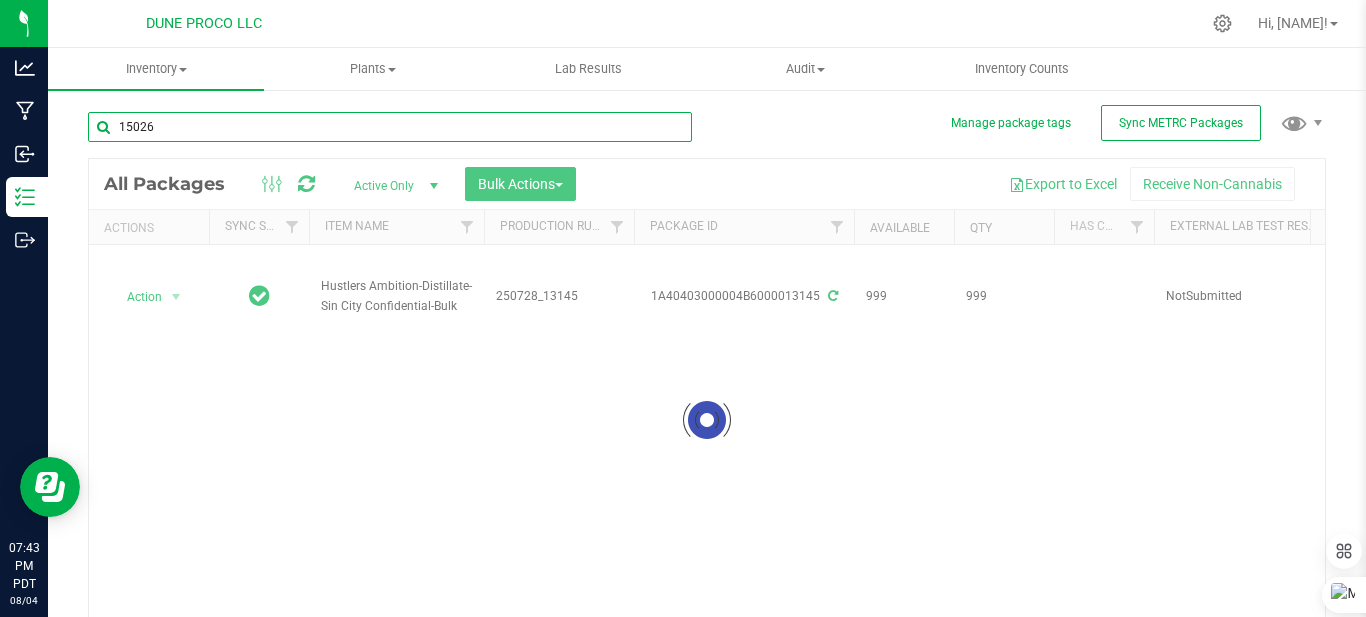type on "15026" 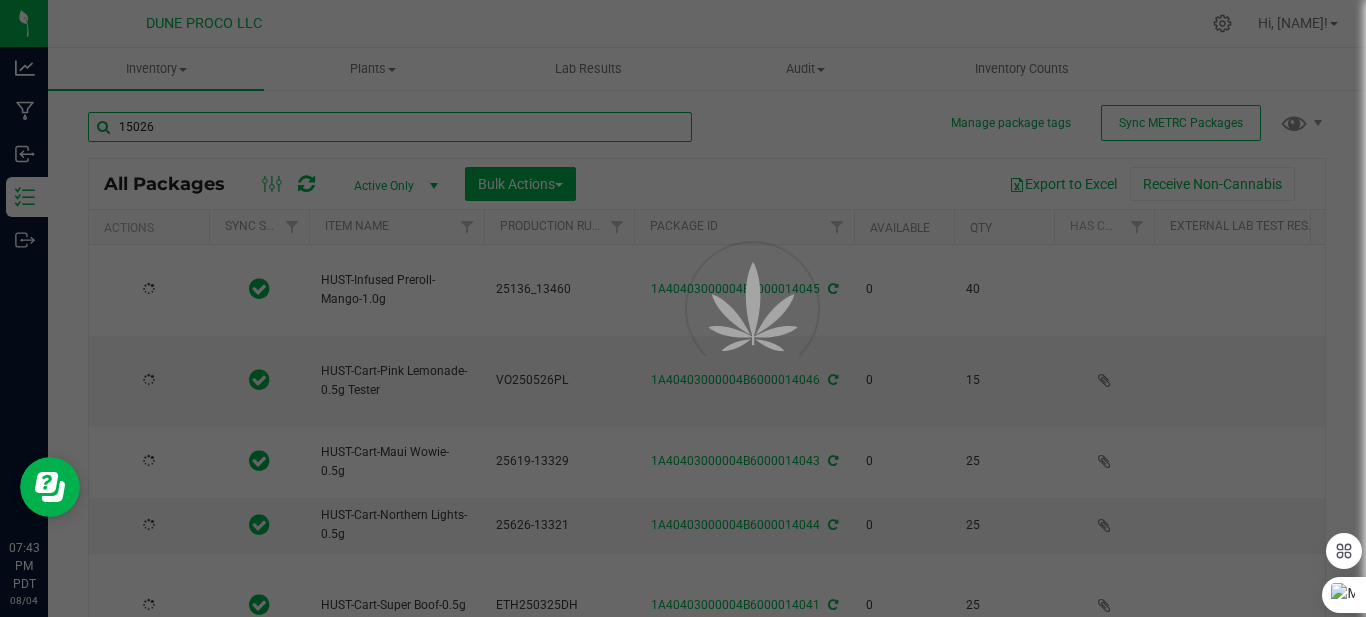 type on "2025-06-19" 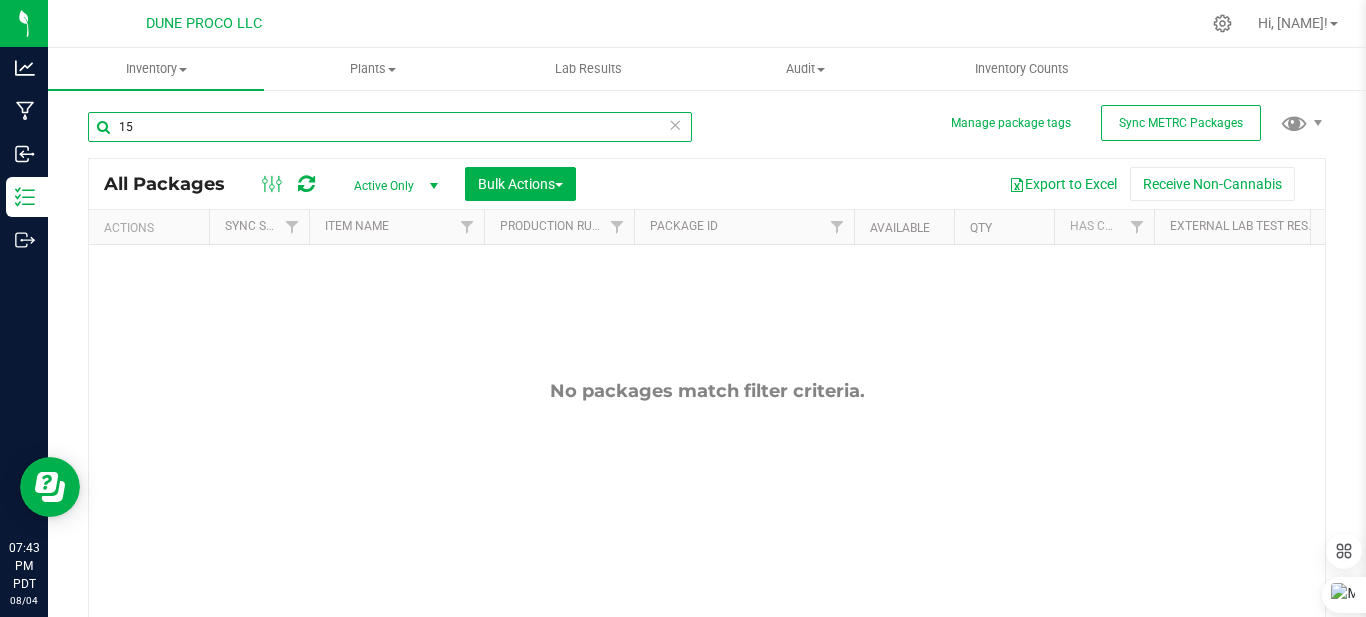 type on "1" 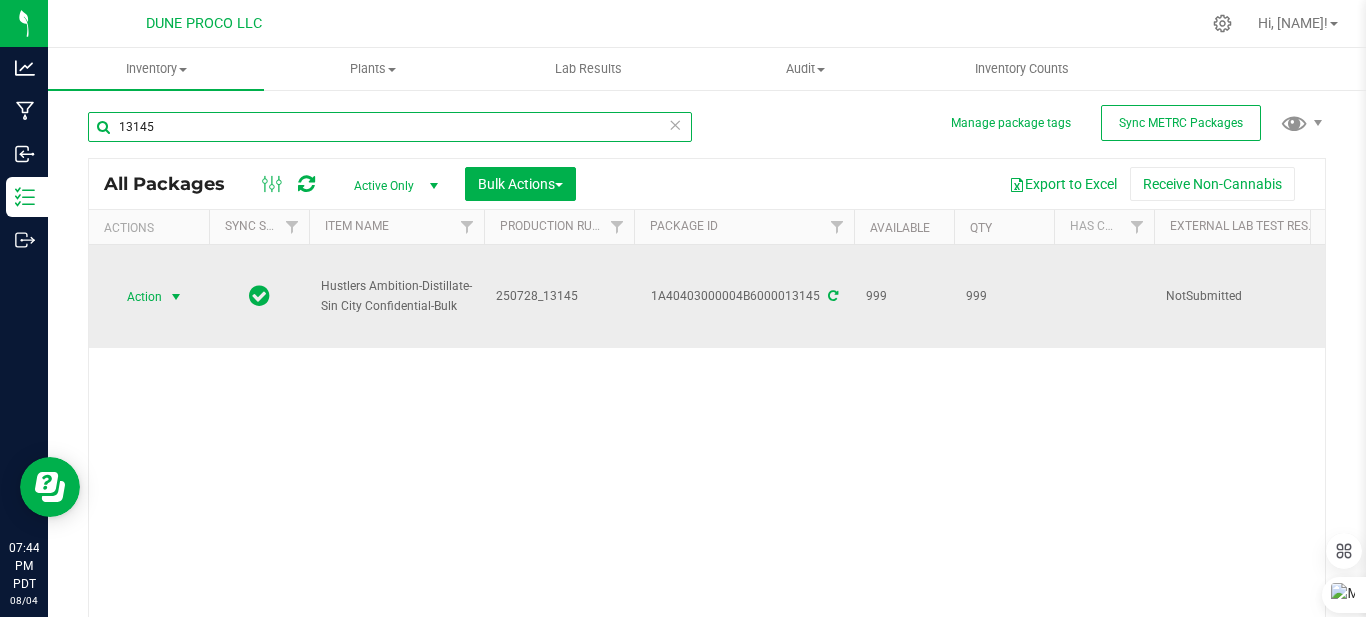 type on "13145" 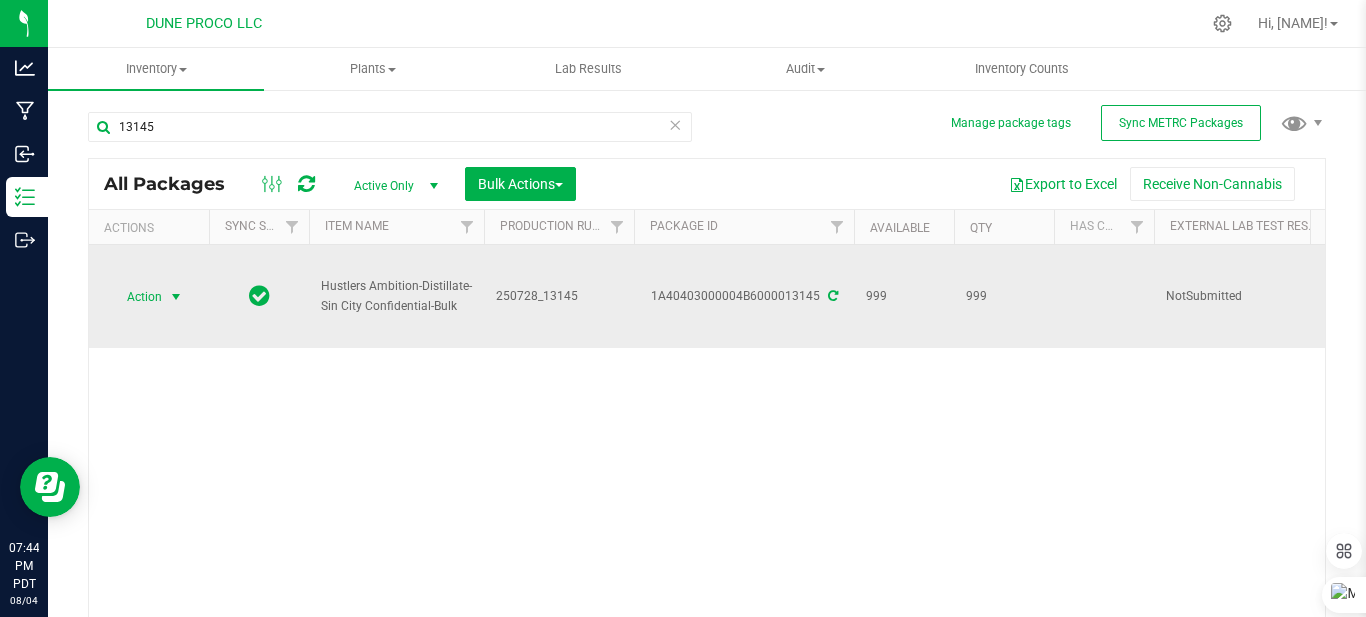 click at bounding box center (176, 297) 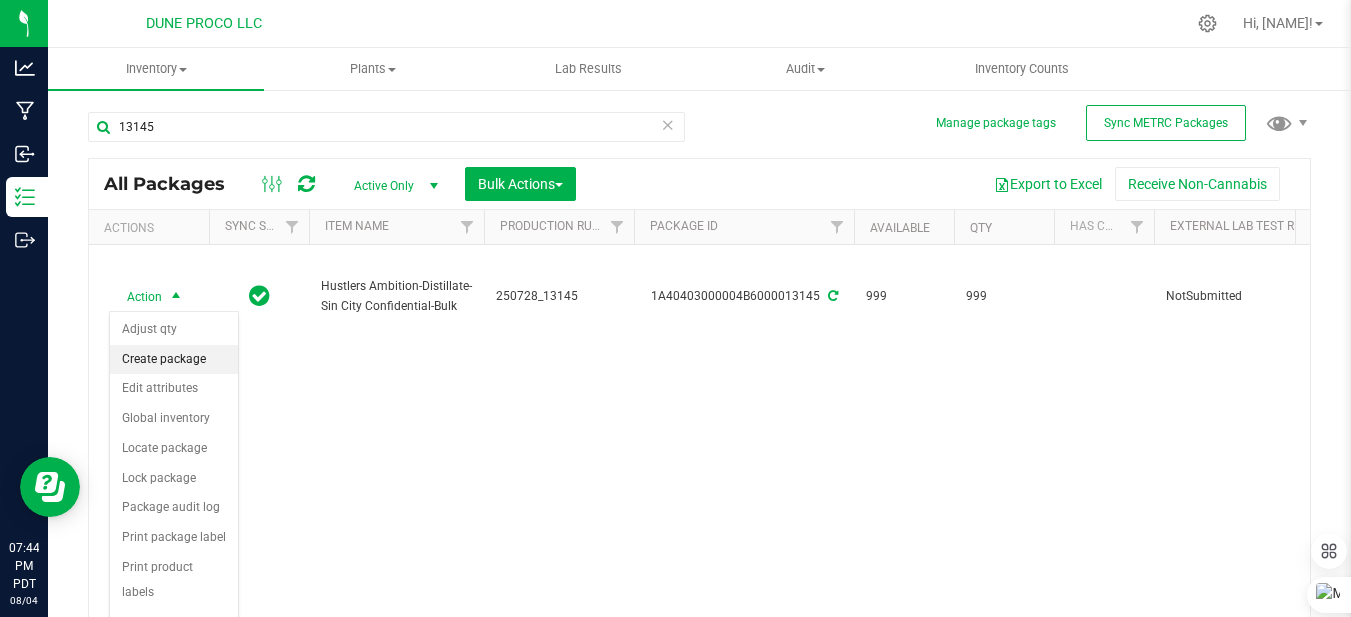 click on "Create package" at bounding box center (174, 360) 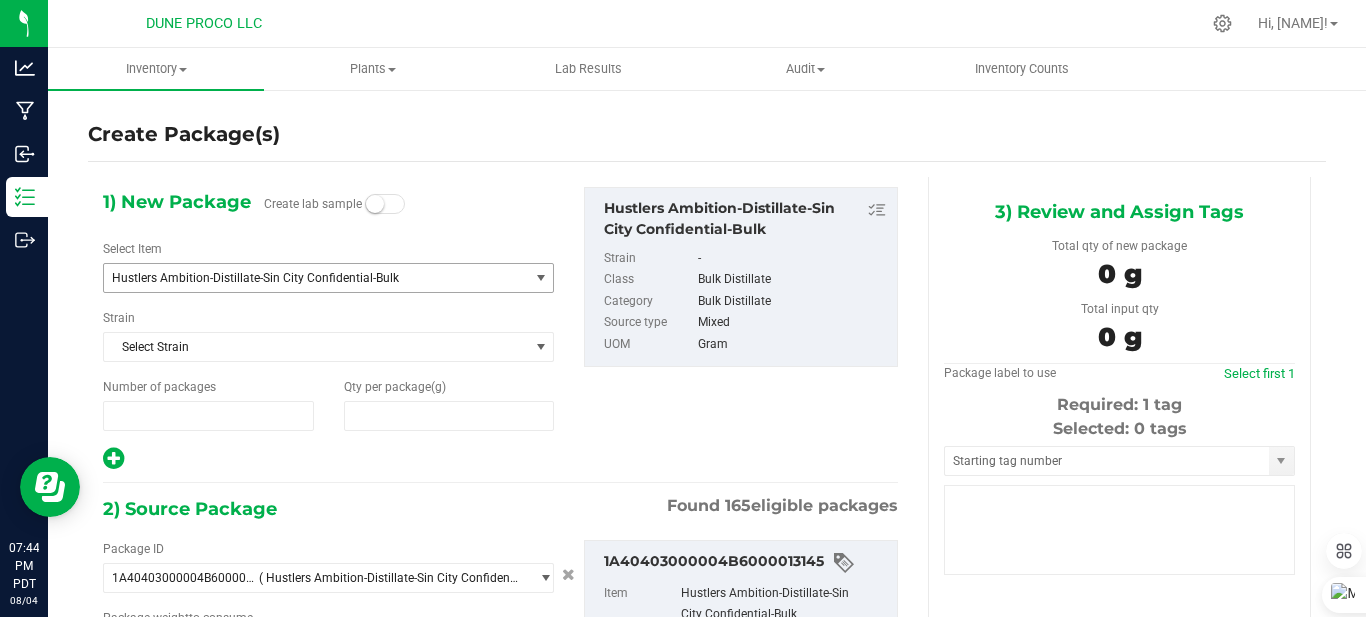 type on "1" 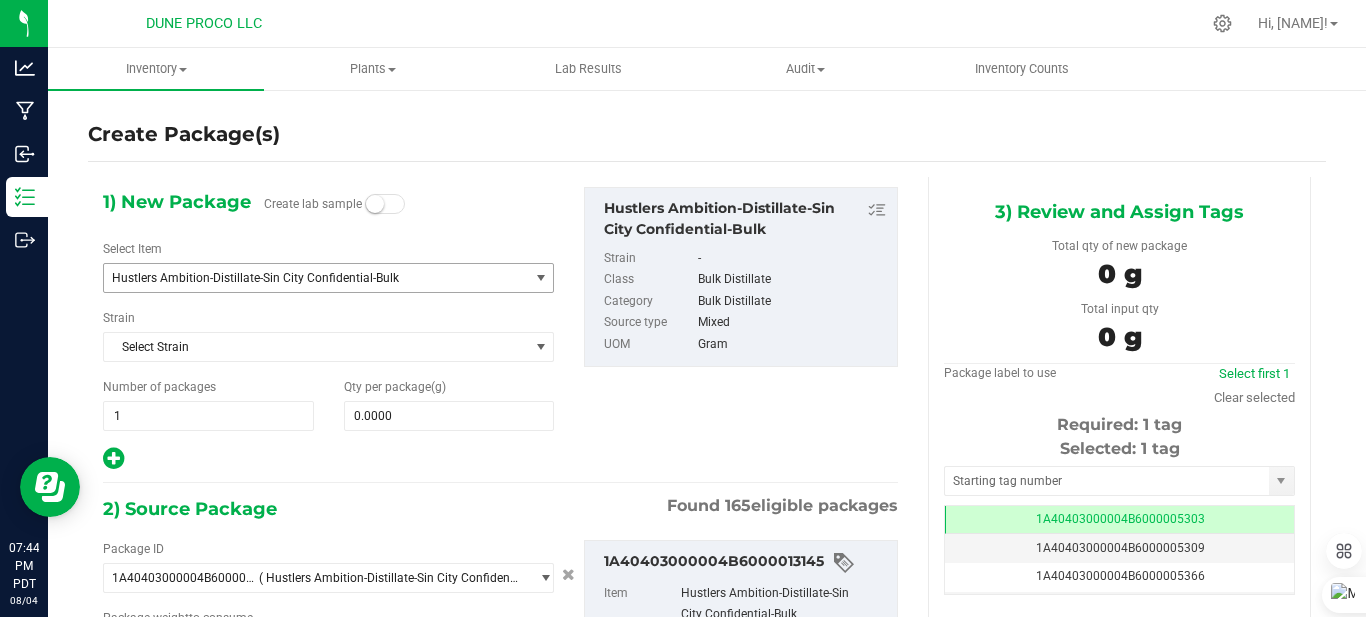 type on "0.0000 g" 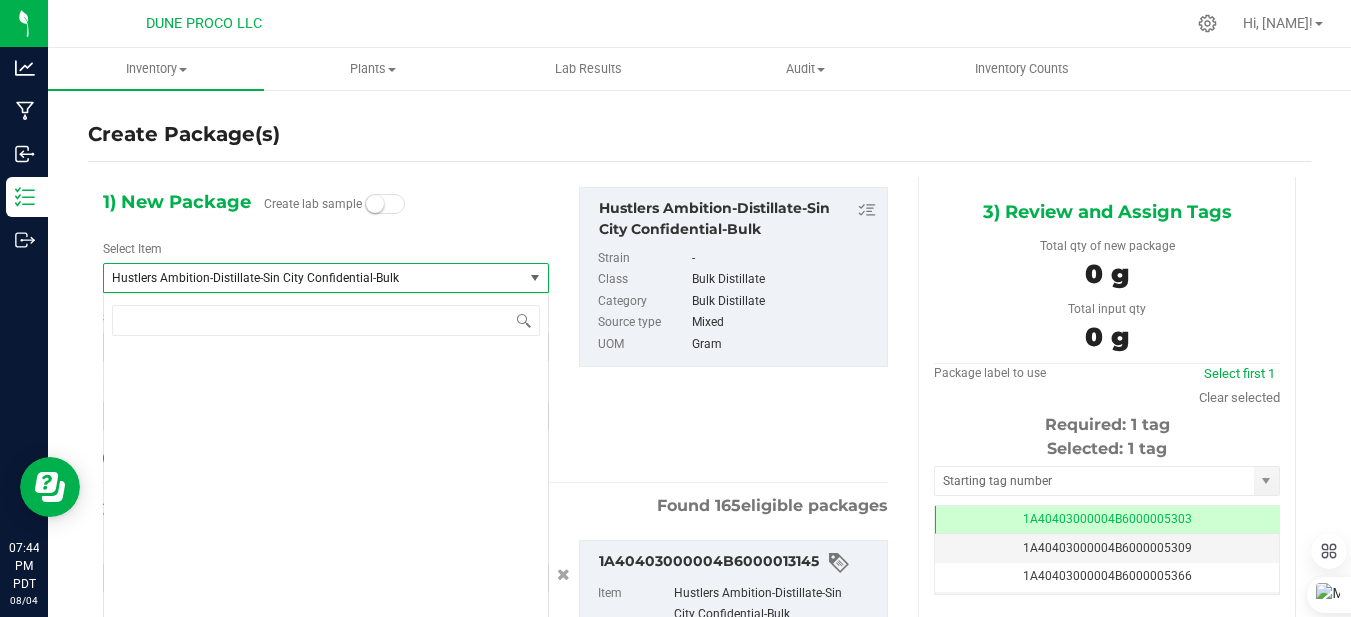 scroll, scrollTop: 5348, scrollLeft: 0, axis: vertical 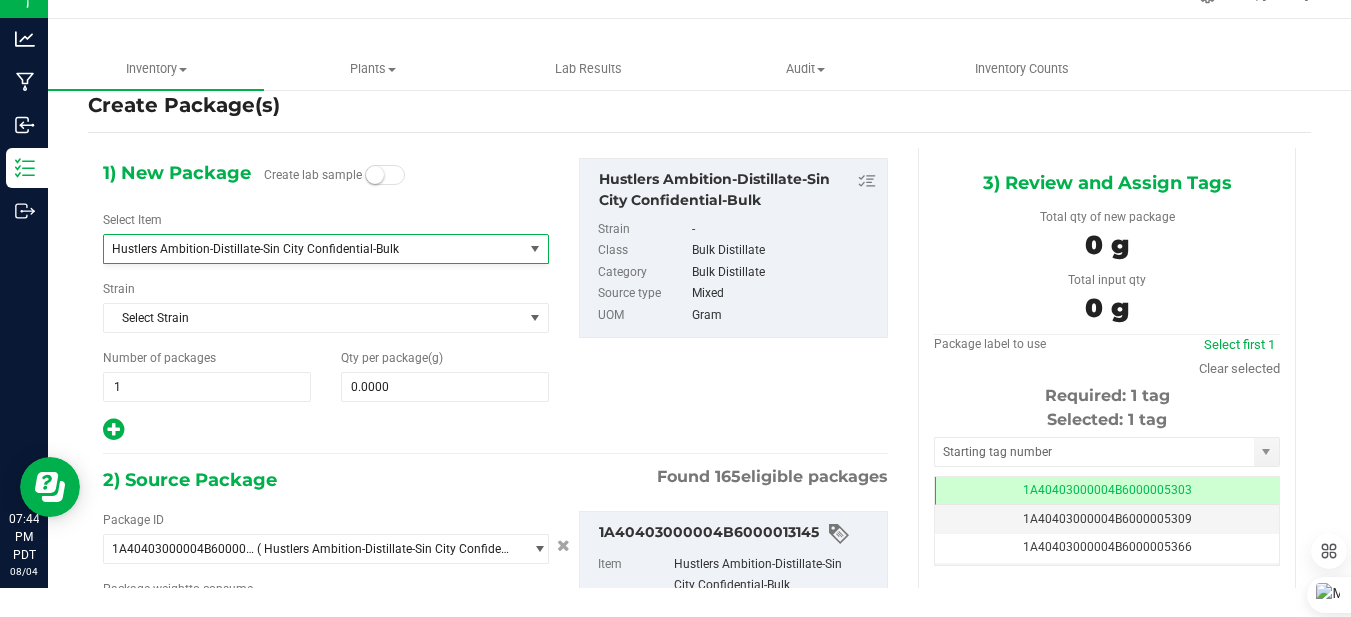 type on "sin city" 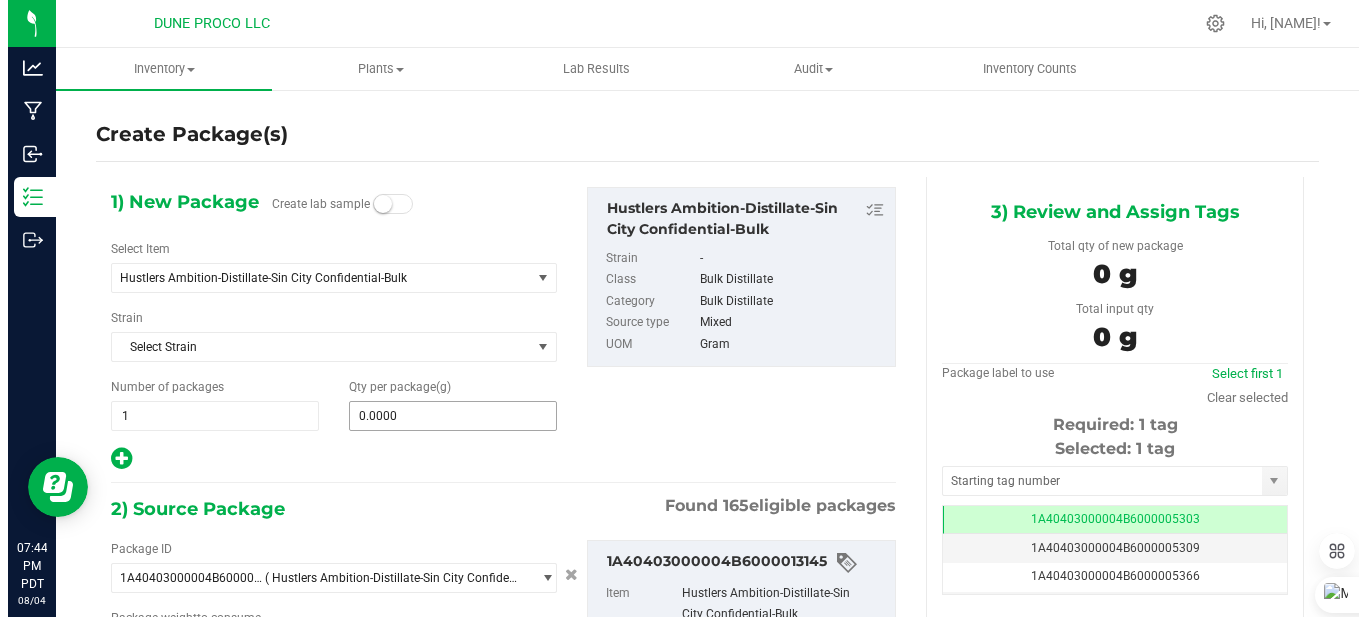 scroll, scrollTop: 0, scrollLeft: 0, axis: both 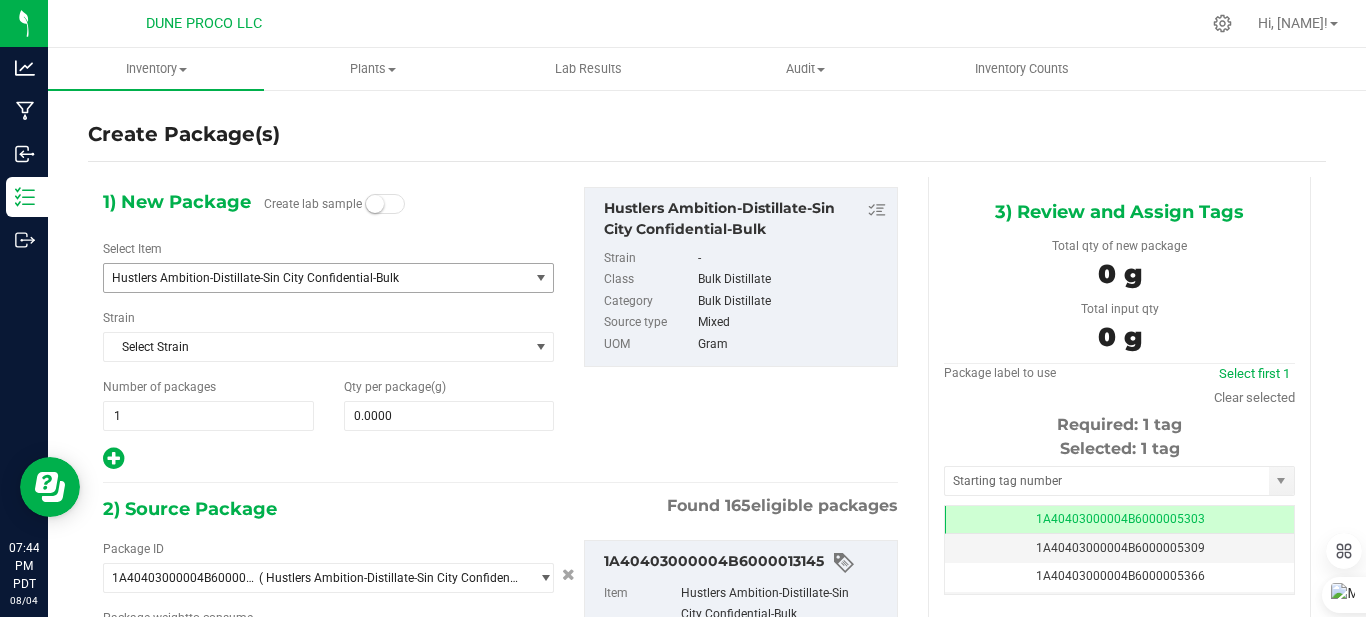 click on "Hustlers Ambition-Distillate-Sin City Confidential-Bulk" at bounding box center [308, 278] 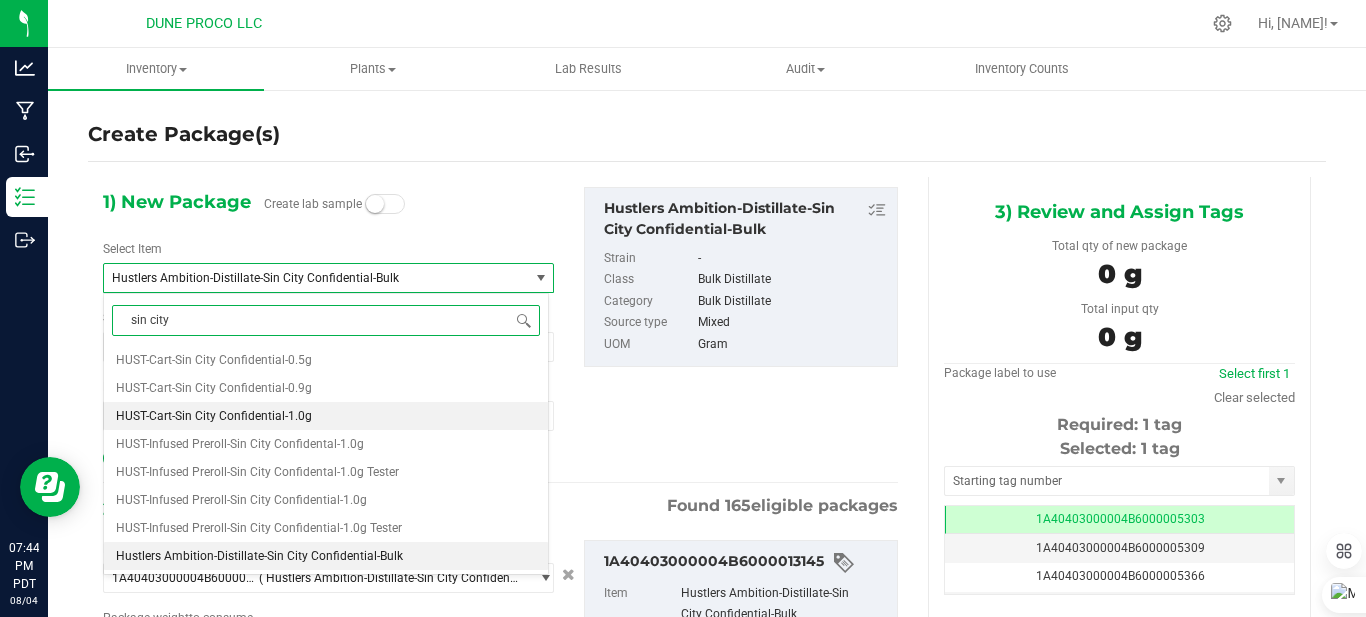click on "HUST-Cart-Sin City Confidential-1.0g" at bounding box center (326, 416) 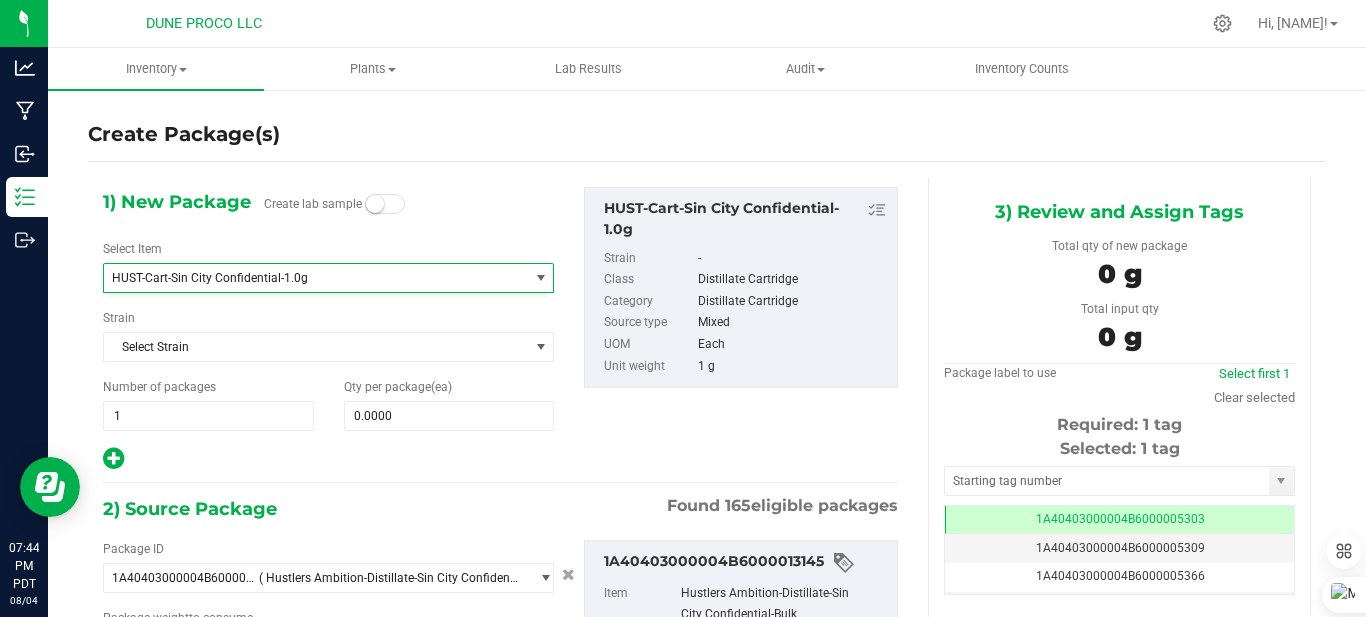 type on "0" 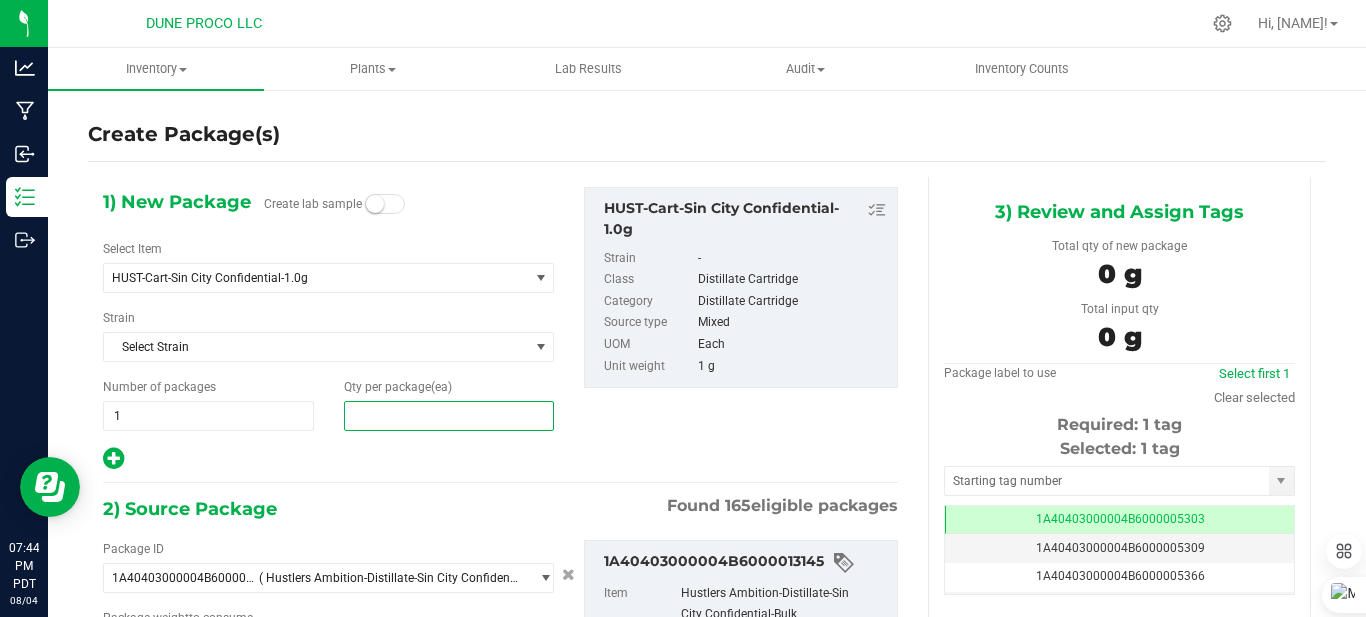 click at bounding box center (449, 416) 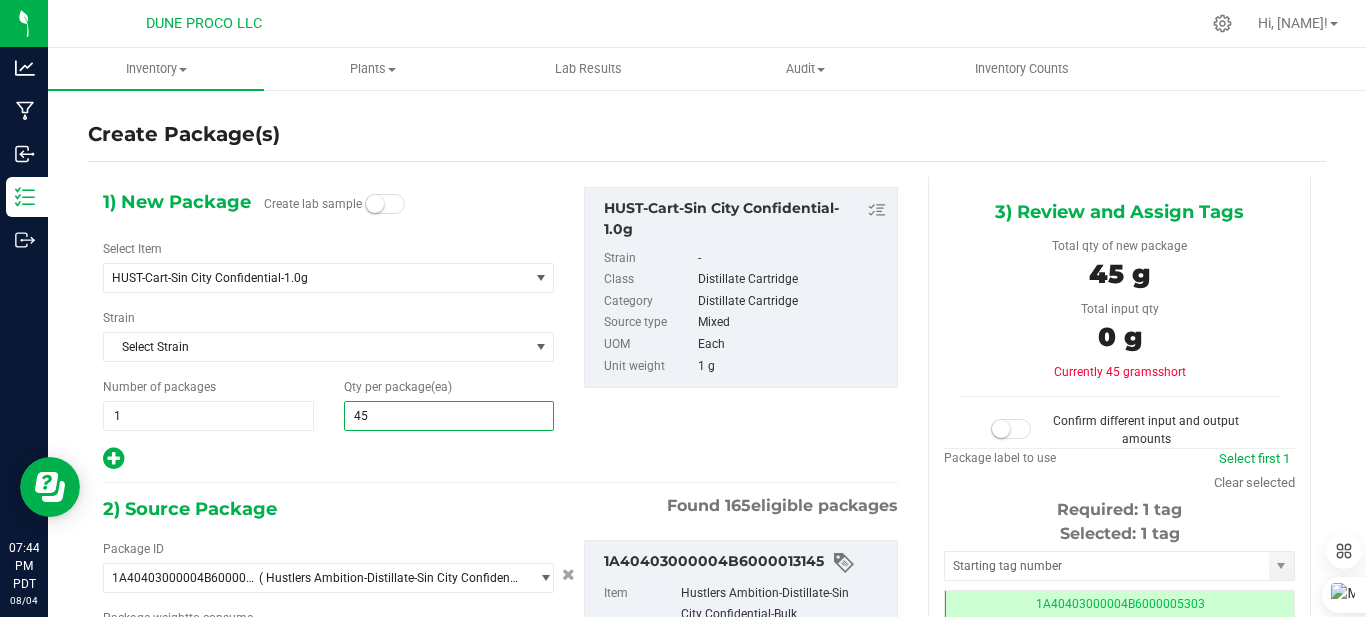 type on "450" 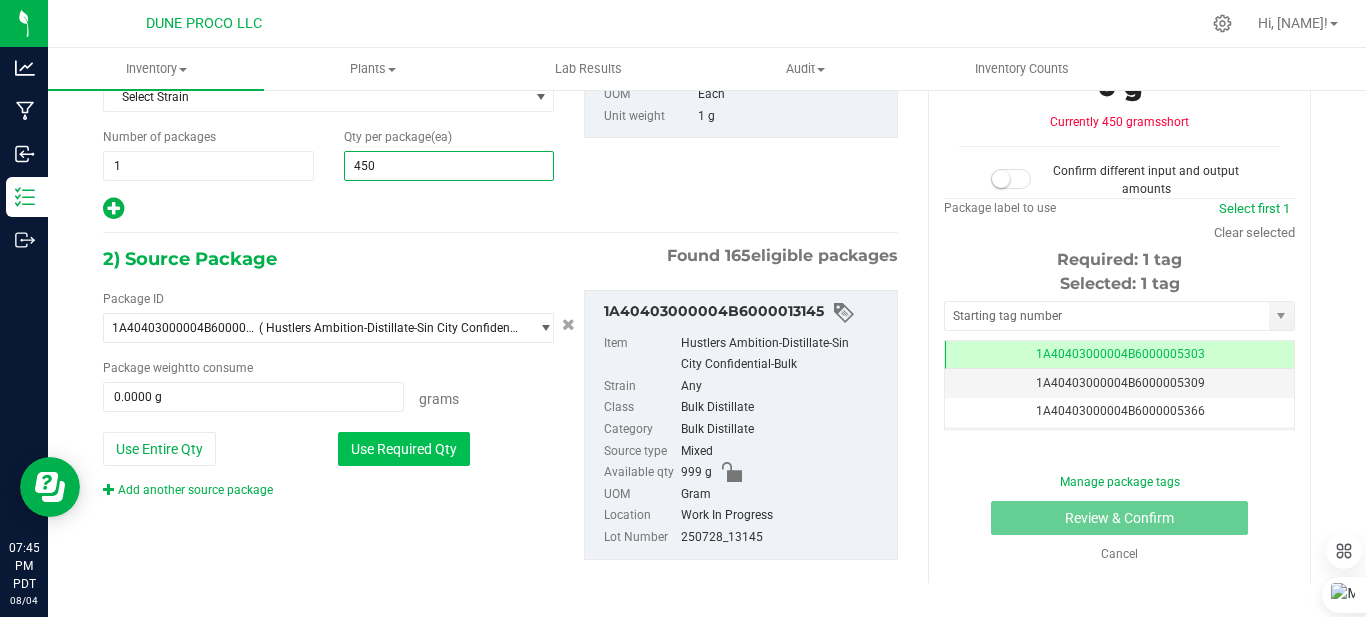 type on "450" 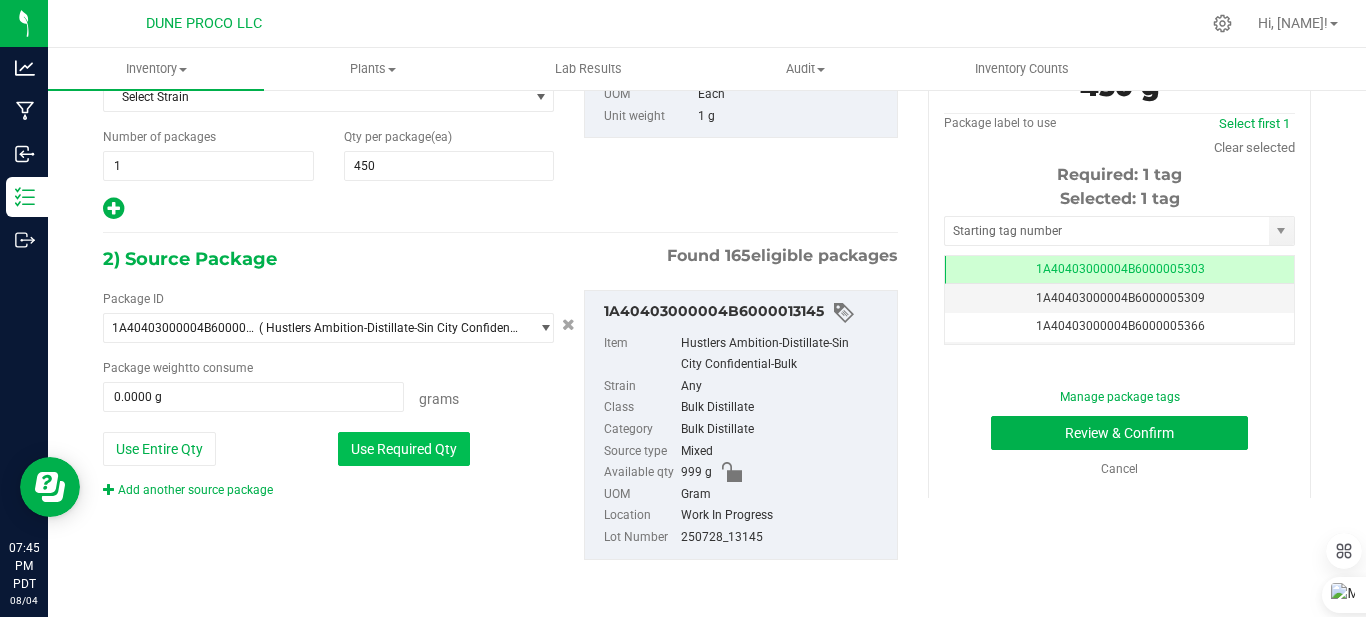 type on "450.0000 g" 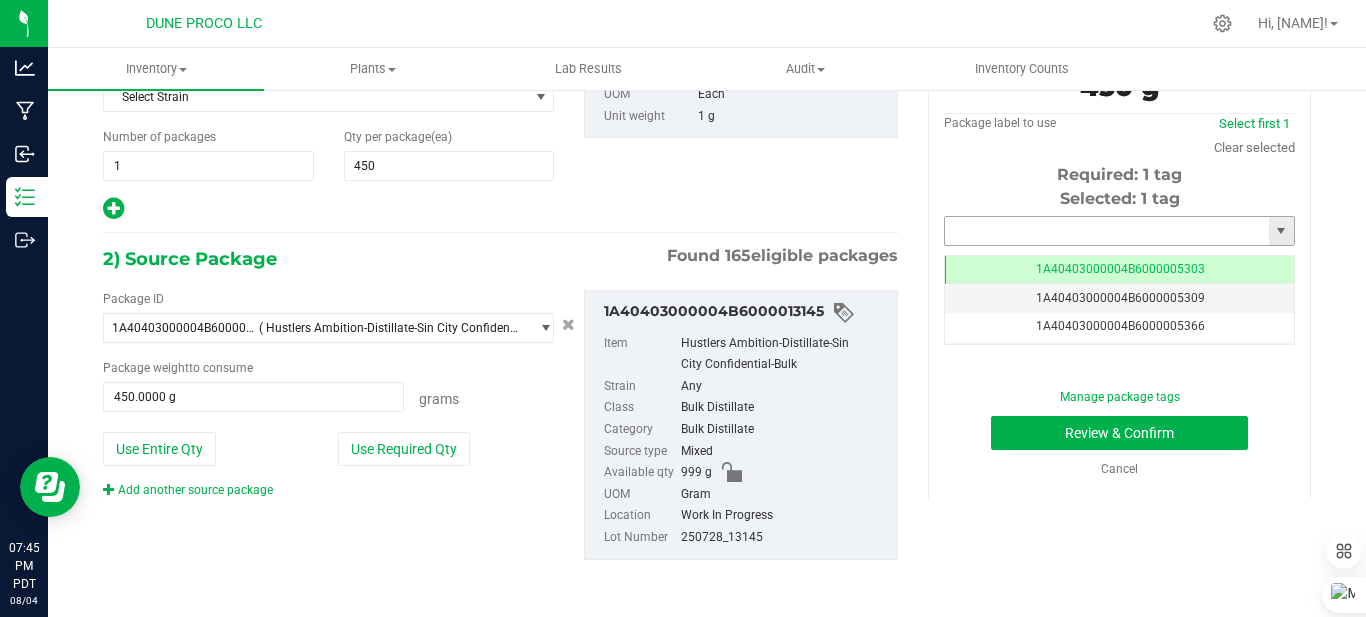 click at bounding box center [1107, 231] 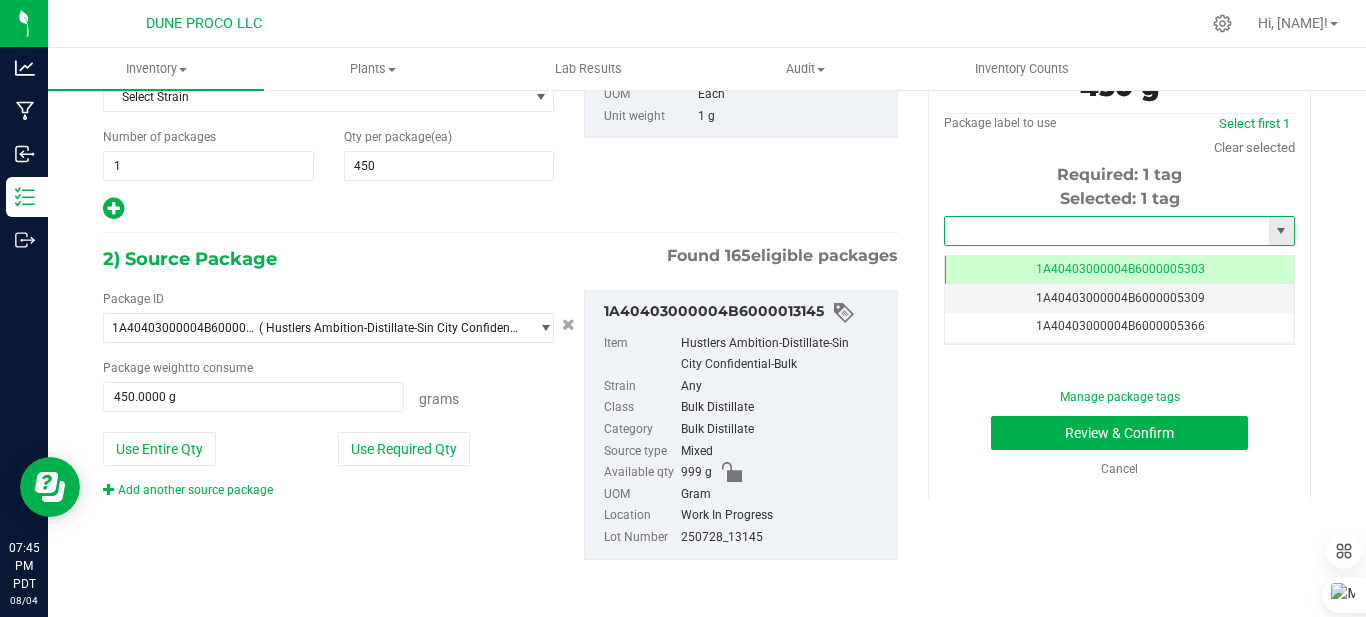 click at bounding box center (1107, 231) 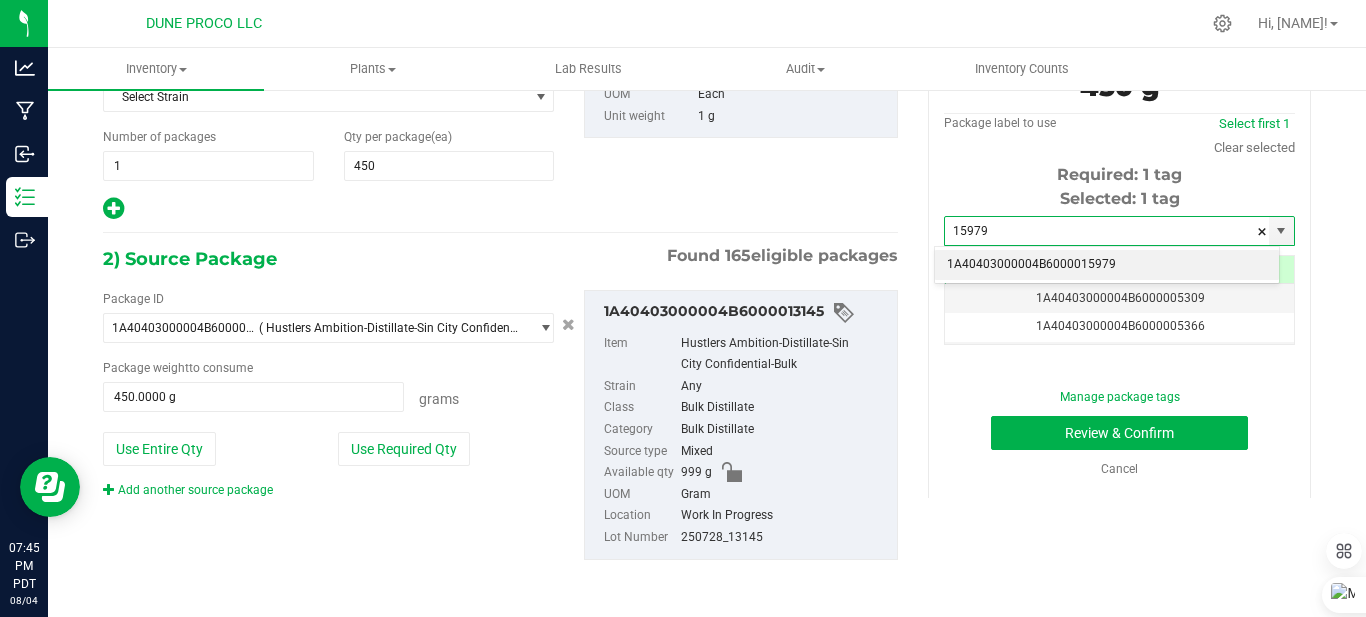 click on "1A40403000004B6000015979" at bounding box center [1107, 265] 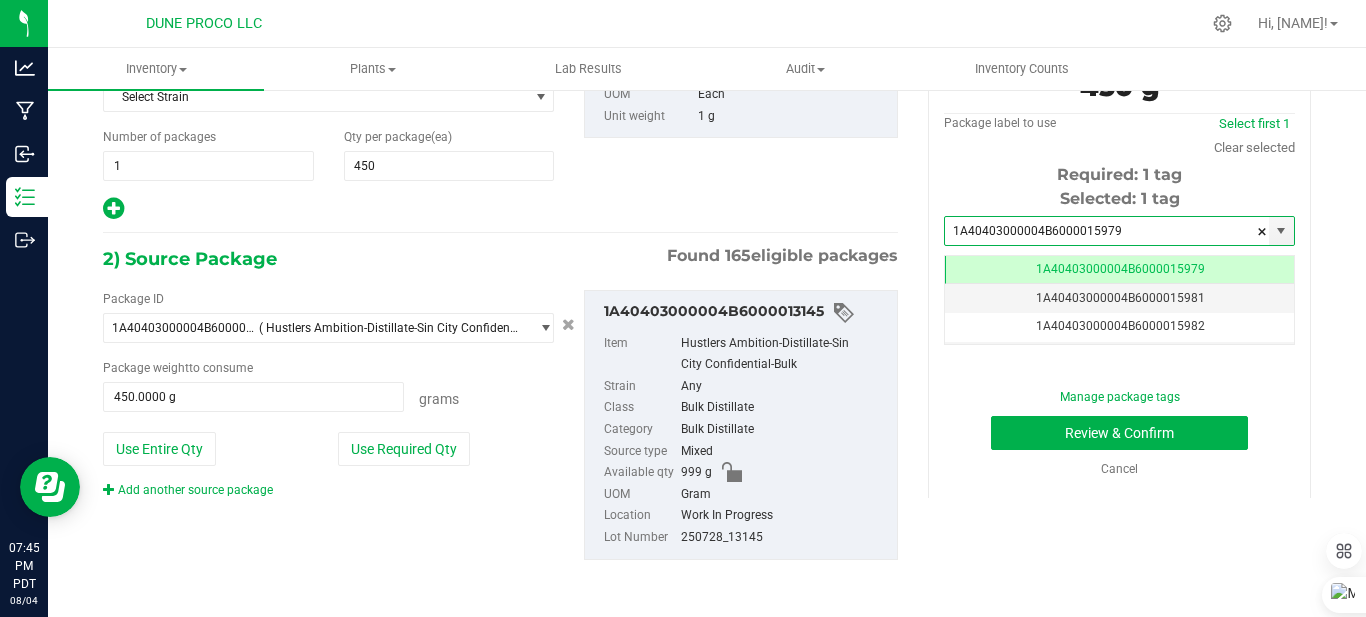 scroll, scrollTop: 0, scrollLeft: -1, axis: horizontal 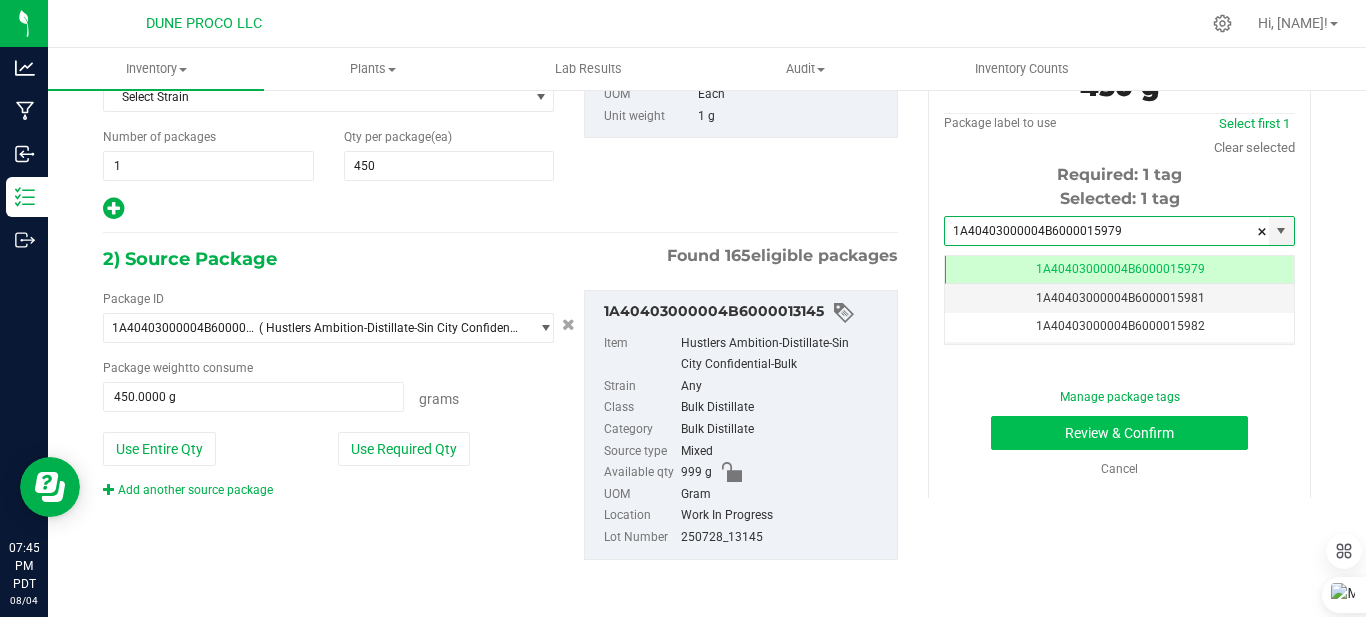 type on "1A40403000004B6000015979" 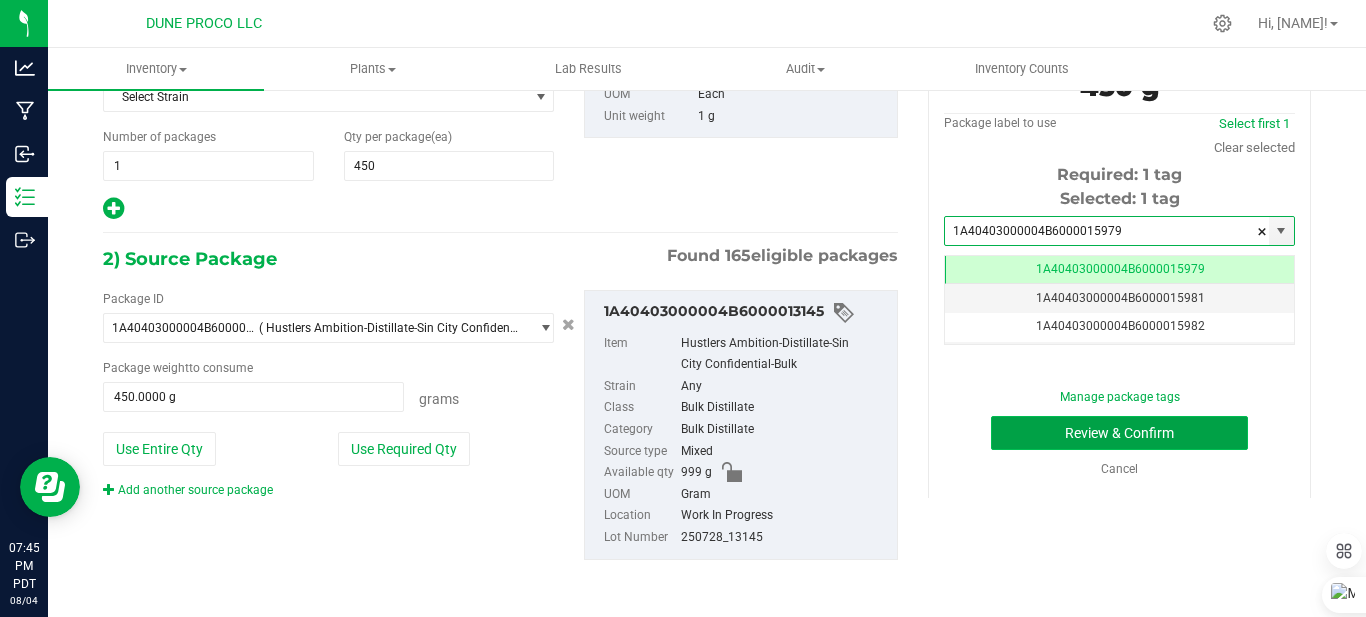 click on "Review & Confirm" at bounding box center [1119, 433] 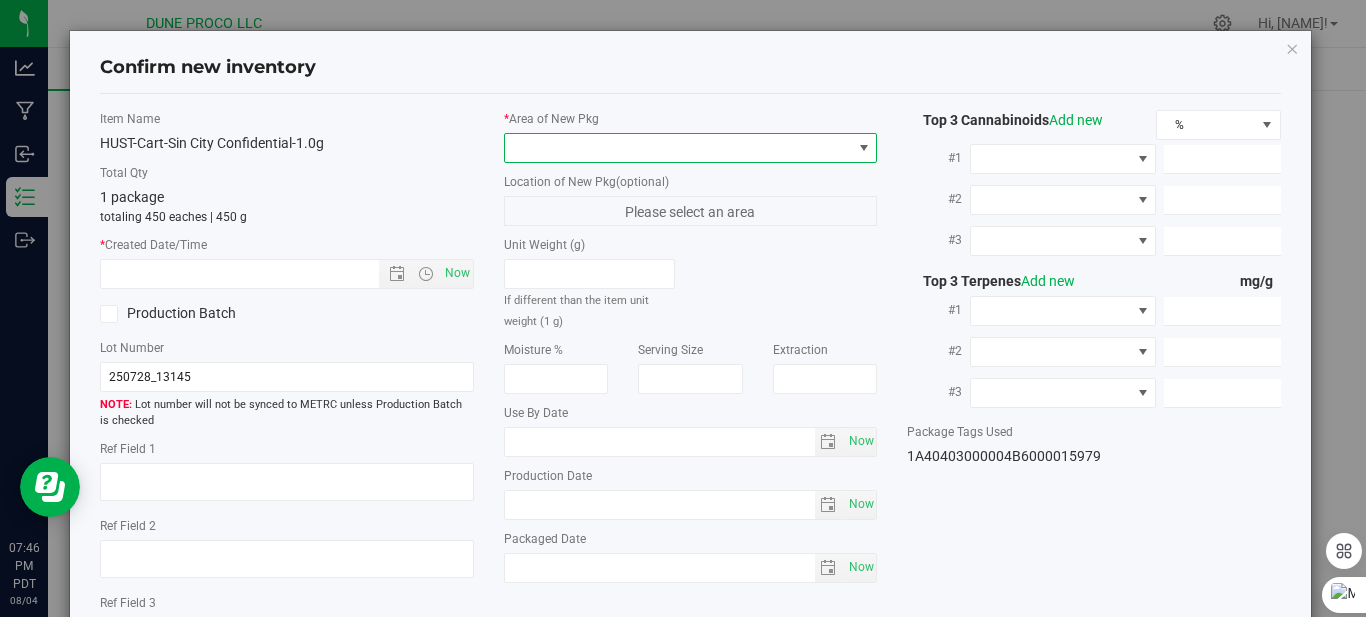 click at bounding box center [678, 148] 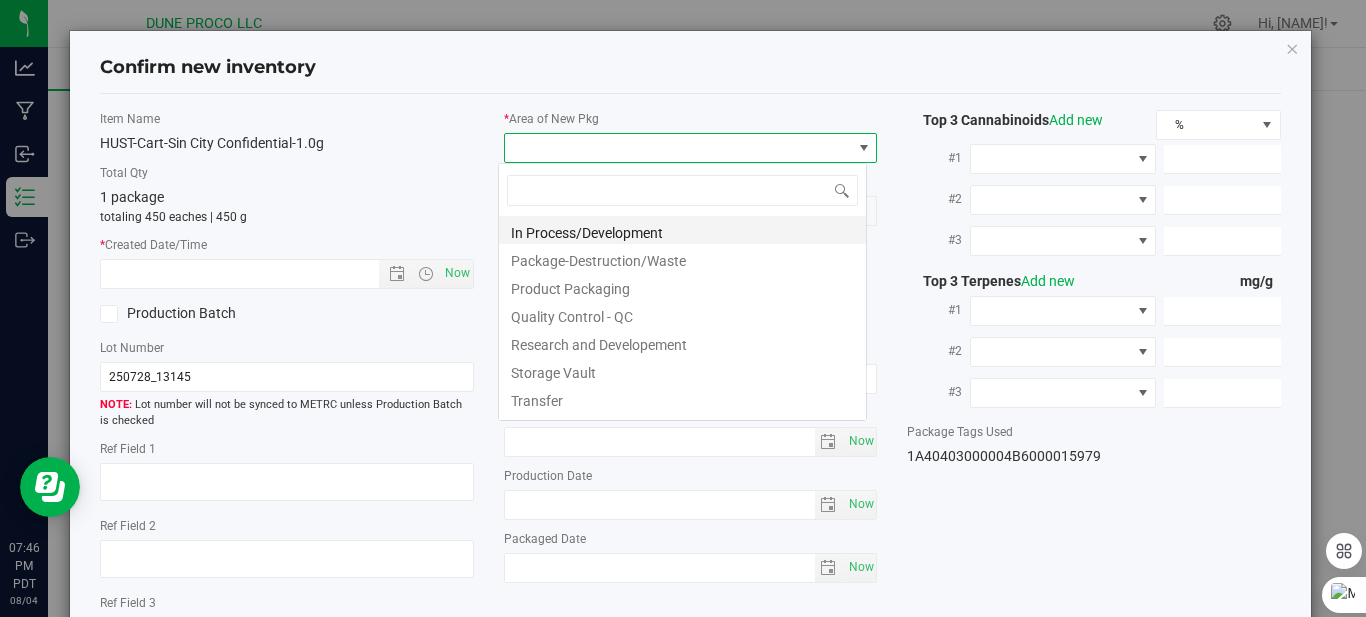 scroll, scrollTop: 99970, scrollLeft: 99631, axis: both 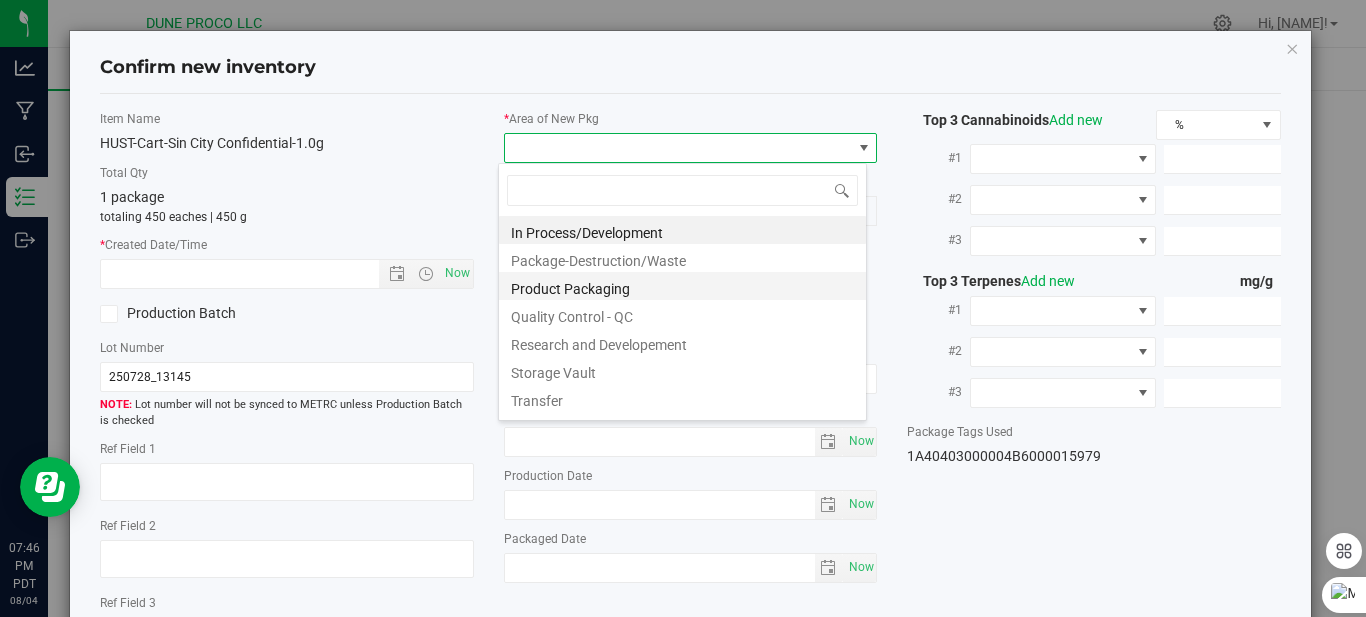 click on "Product Packaging" at bounding box center (682, 286) 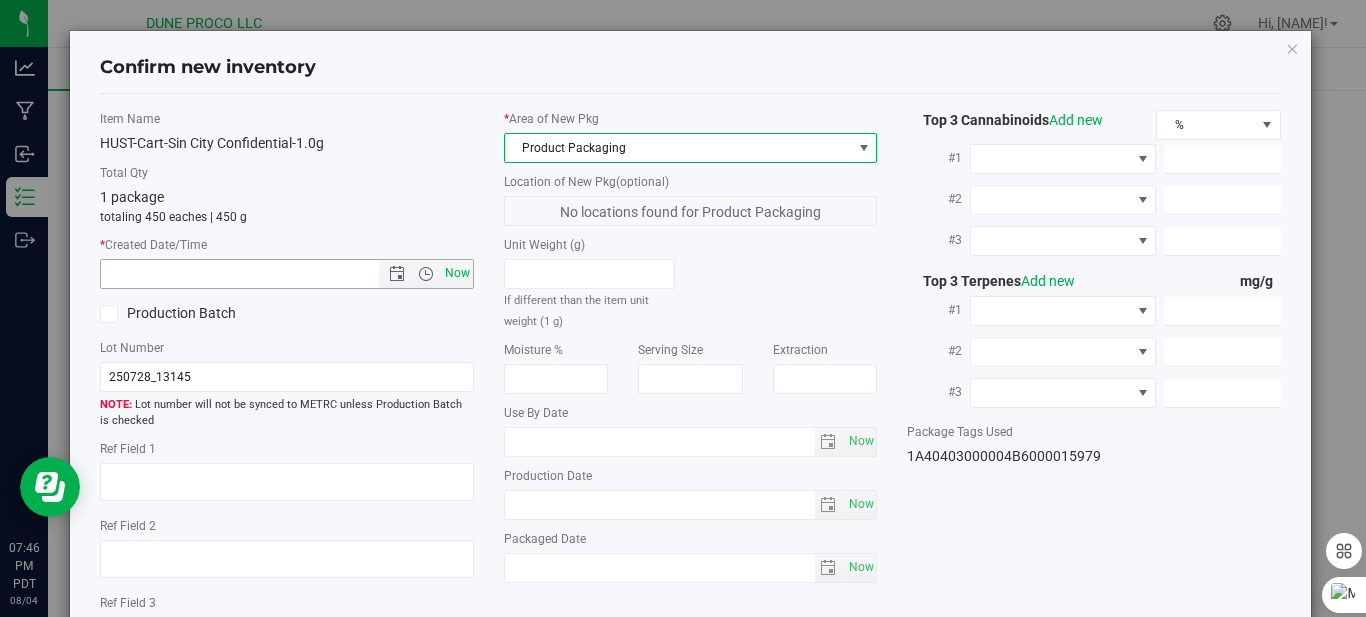 click on "Now" at bounding box center (457, 273) 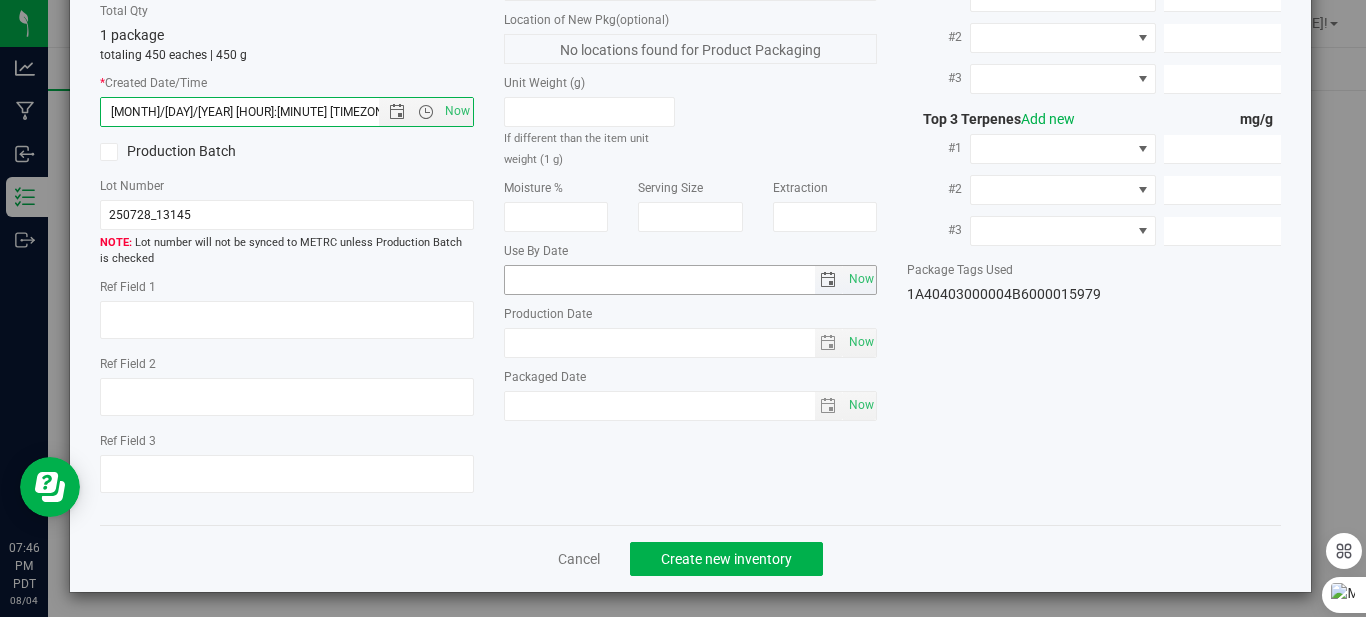 scroll, scrollTop: 168, scrollLeft: 0, axis: vertical 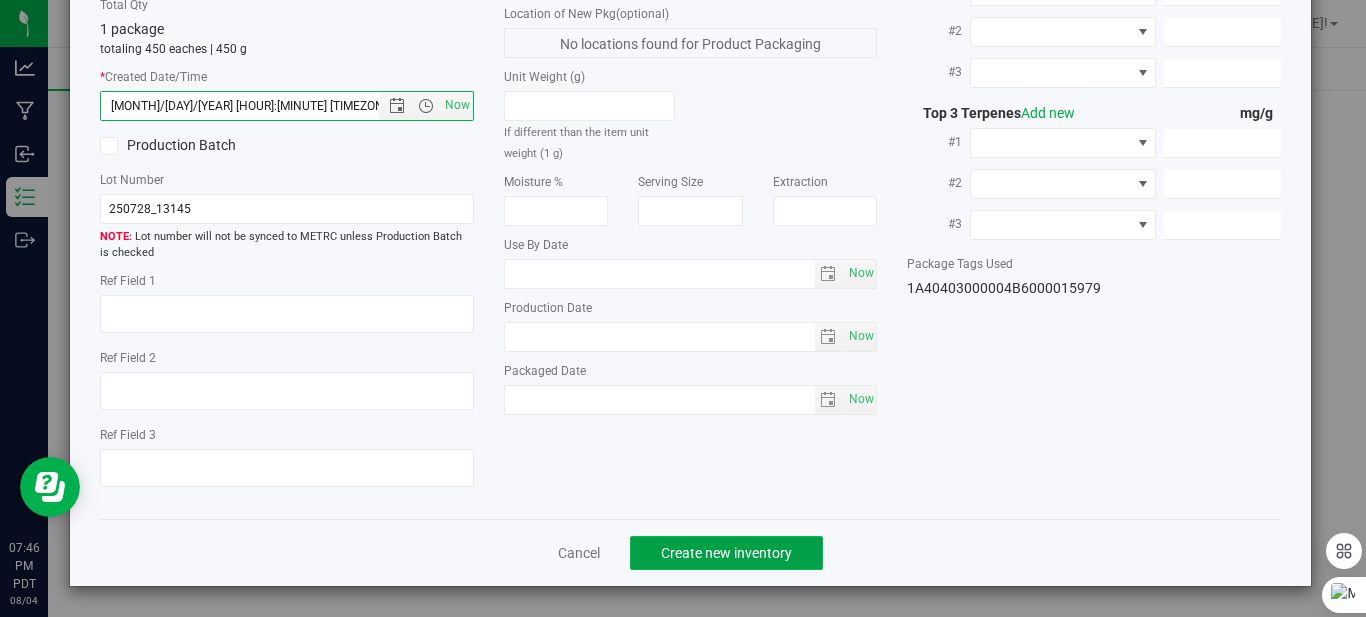 click on "Create new inventory" 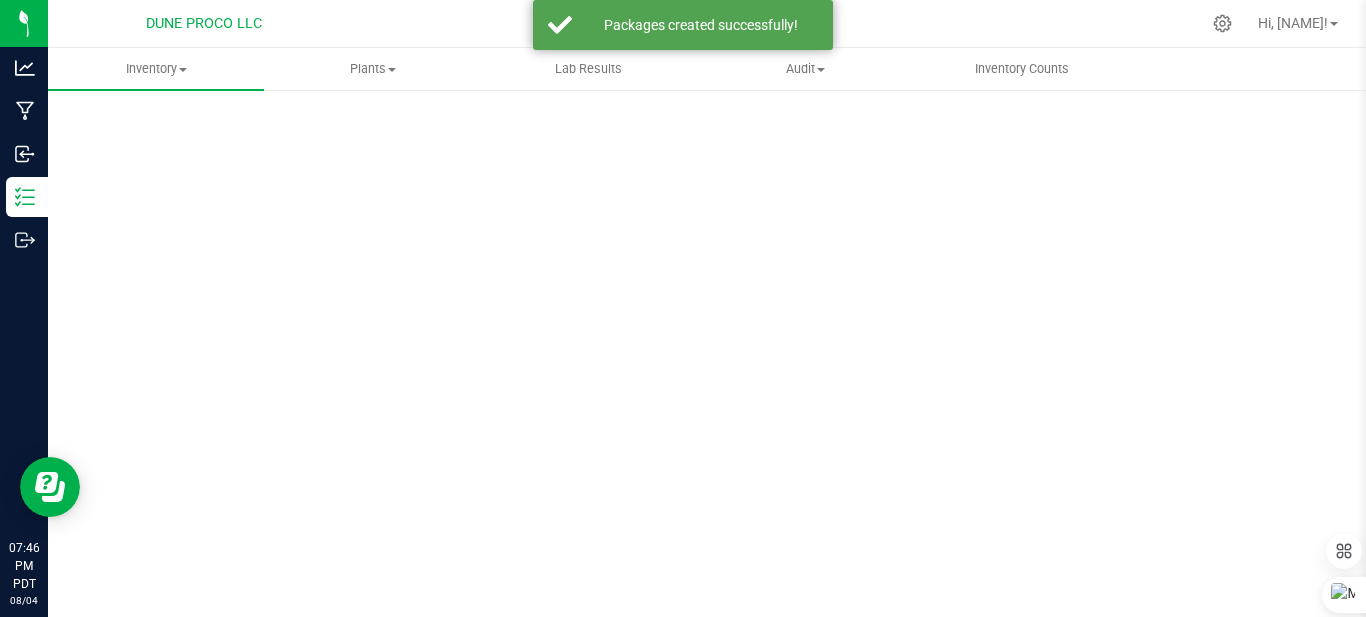 scroll, scrollTop: 96, scrollLeft: 0, axis: vertical 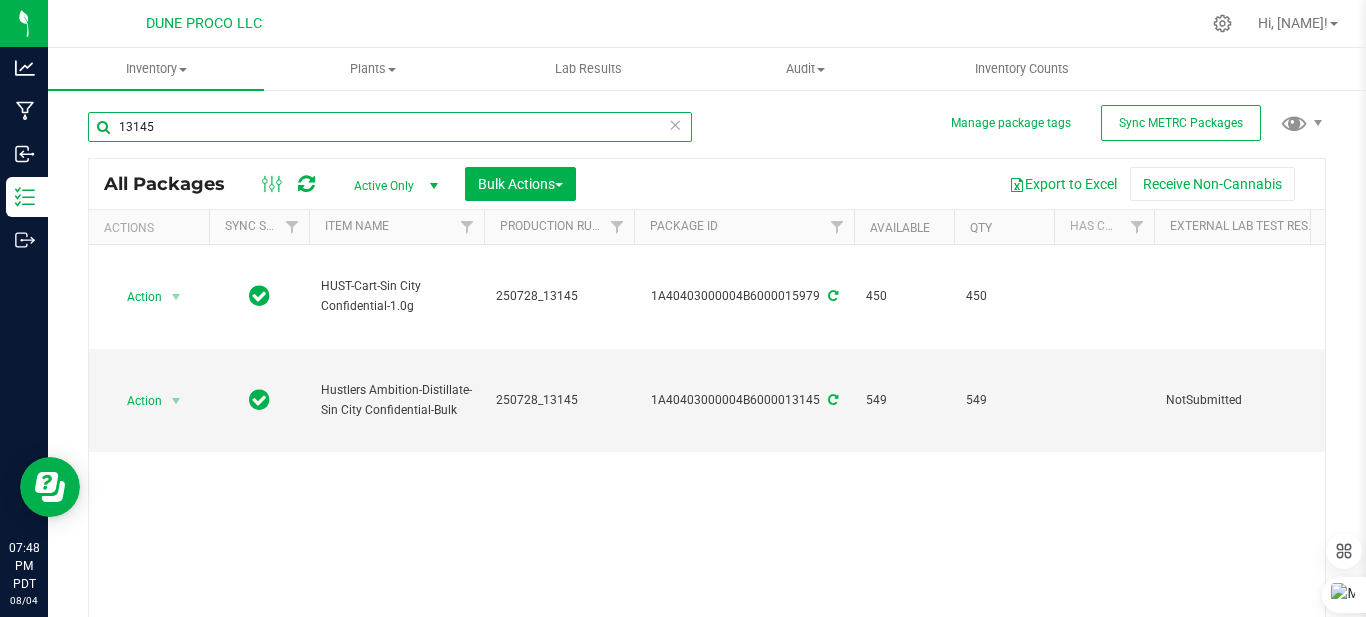 click on "13145" at bounding box center (390, 127) 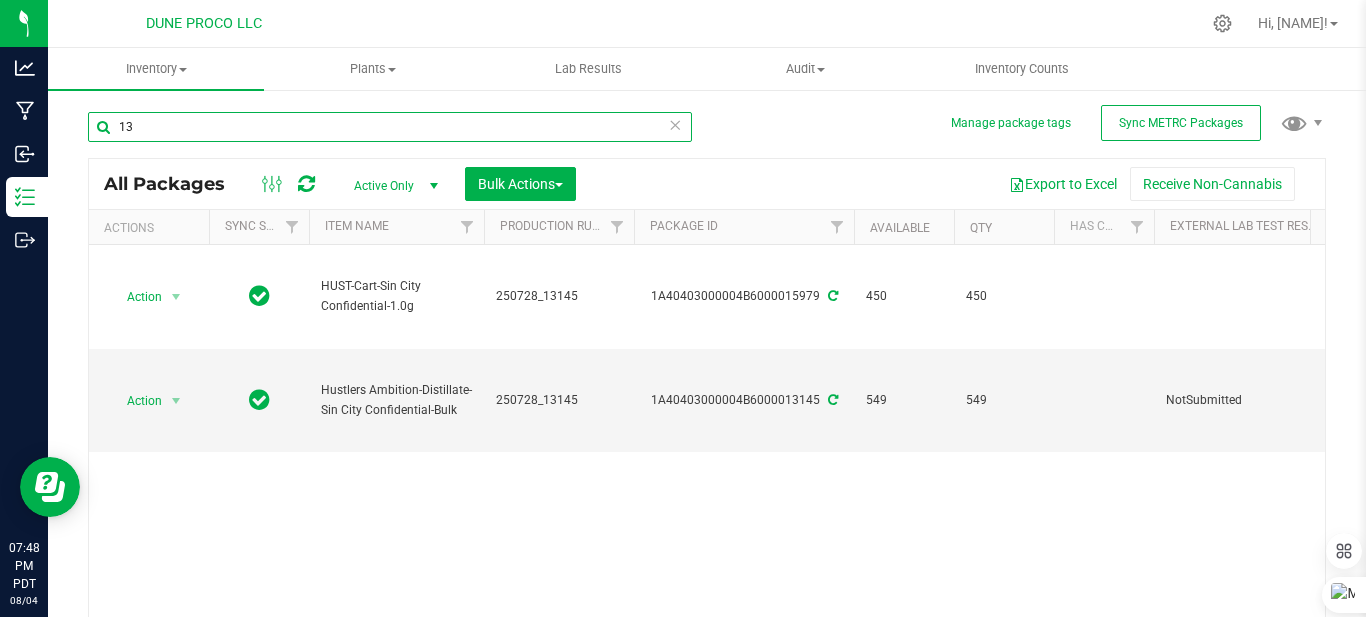 type on "1" 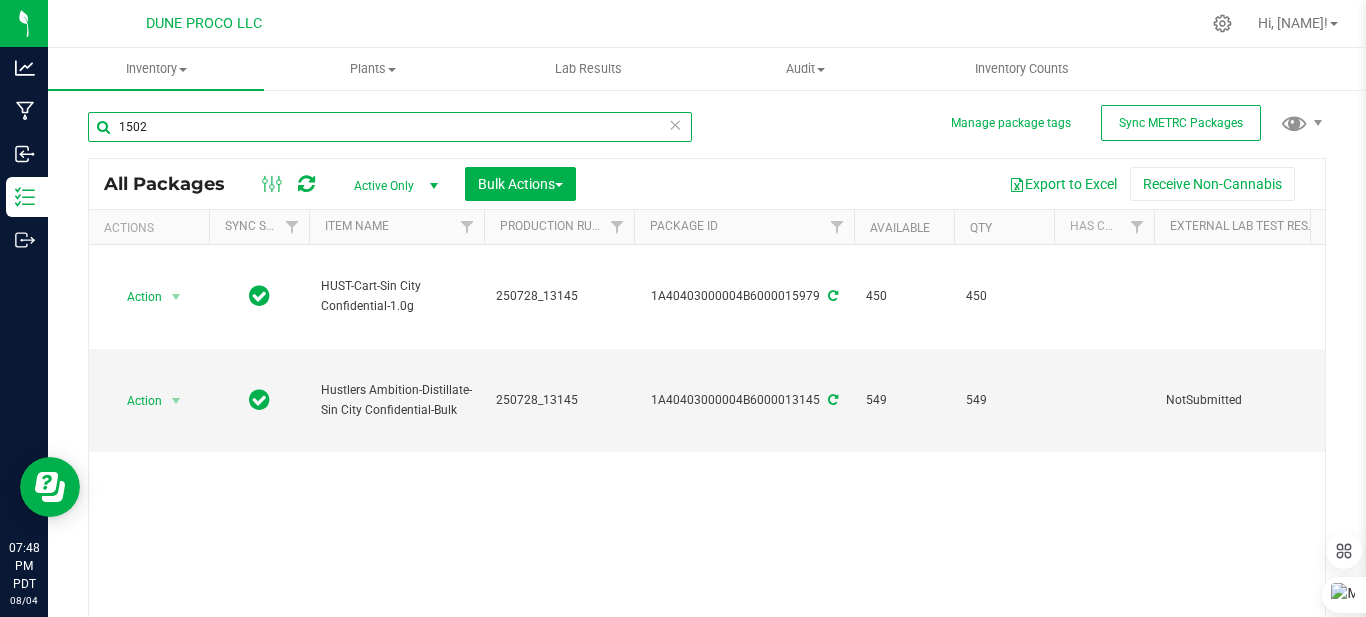 type on "15029" 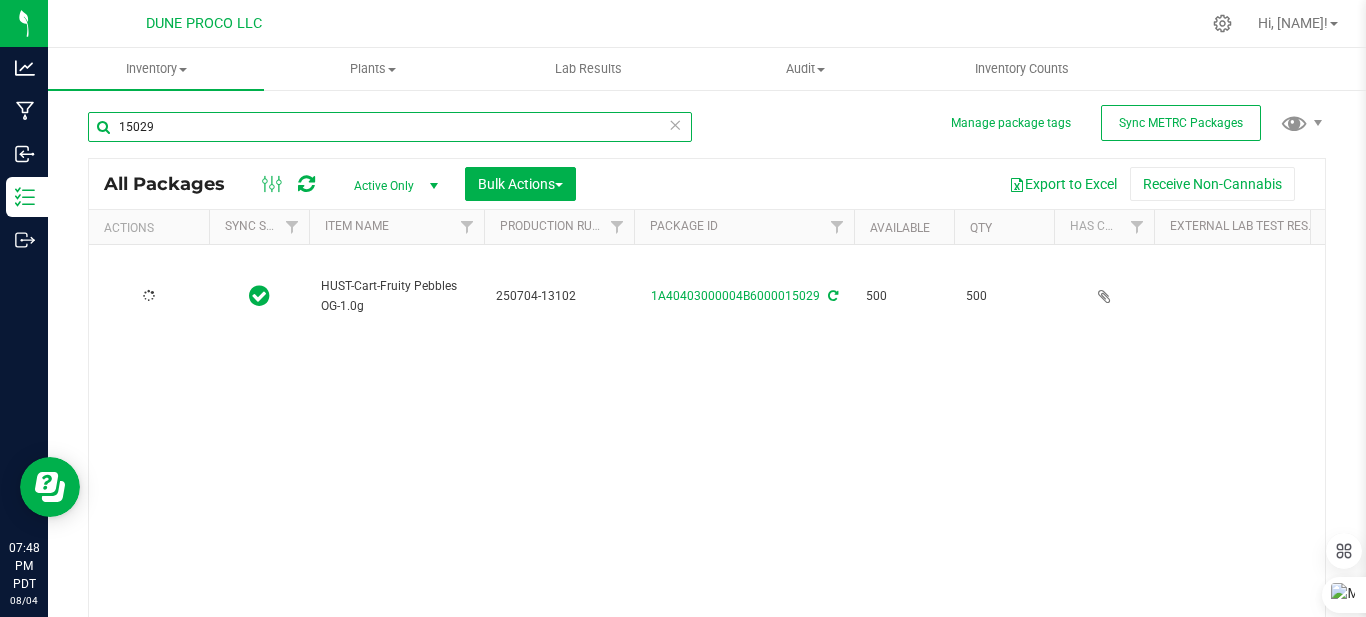 type on "2025-07-04" 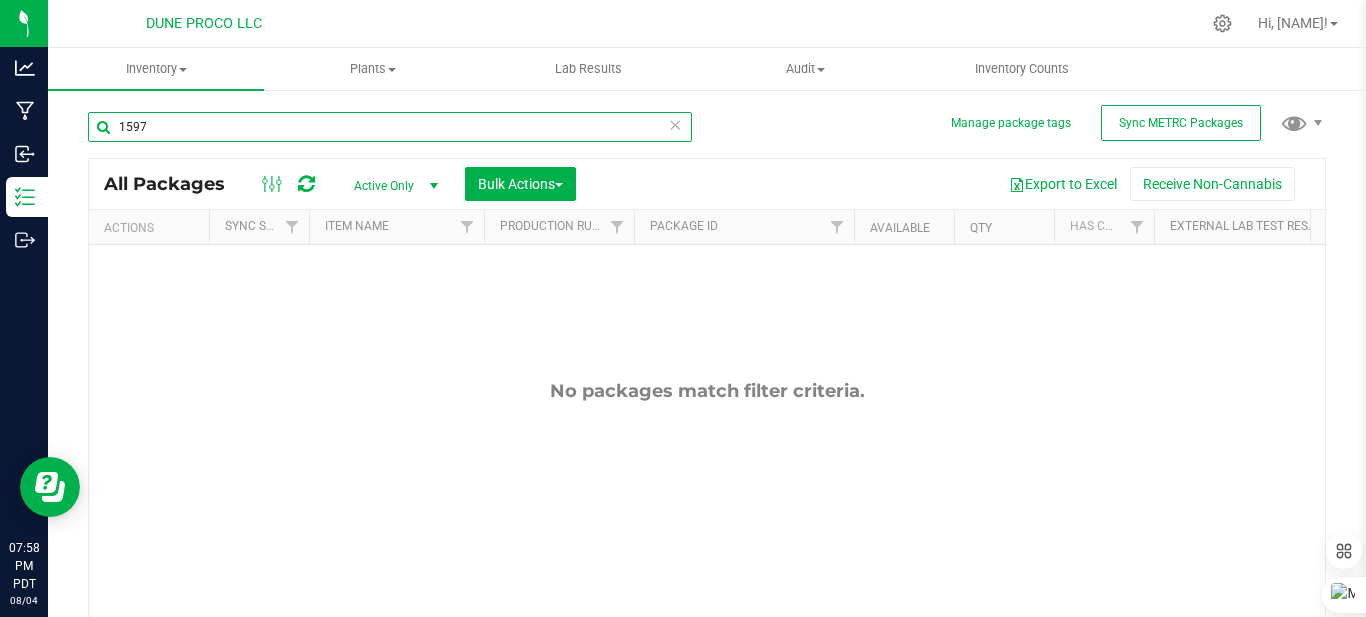 type on "15974" 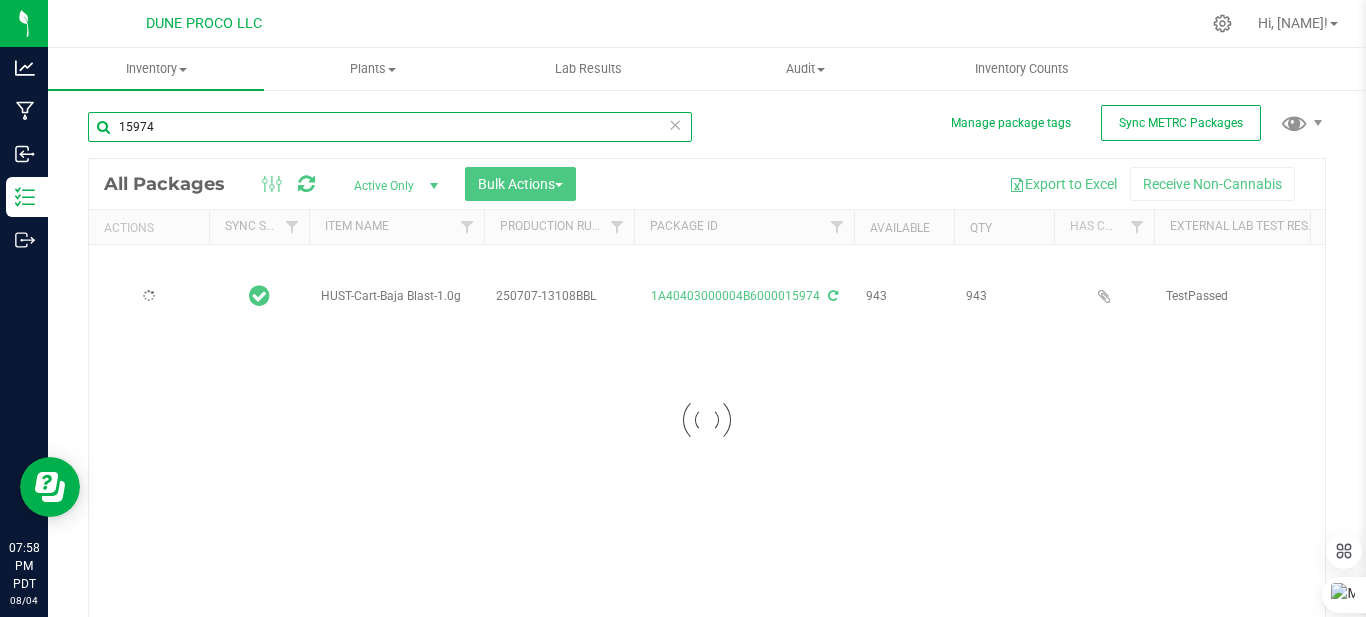 type on "2025-07-02" 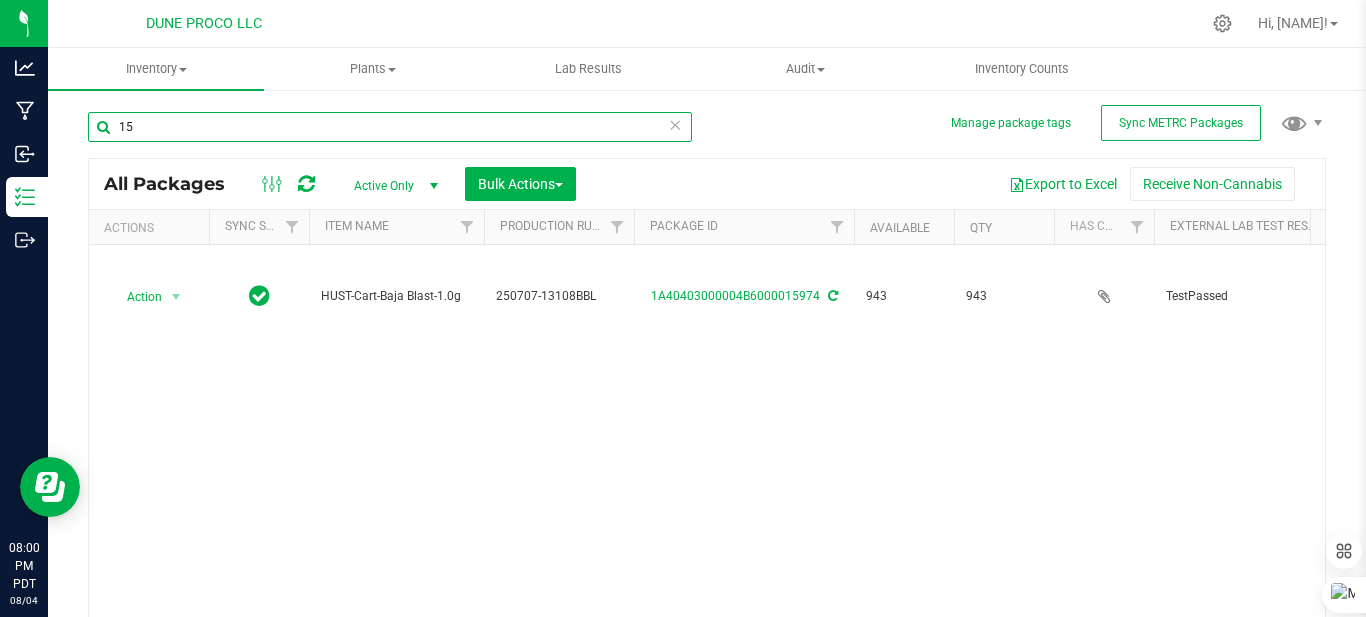 type on "1" 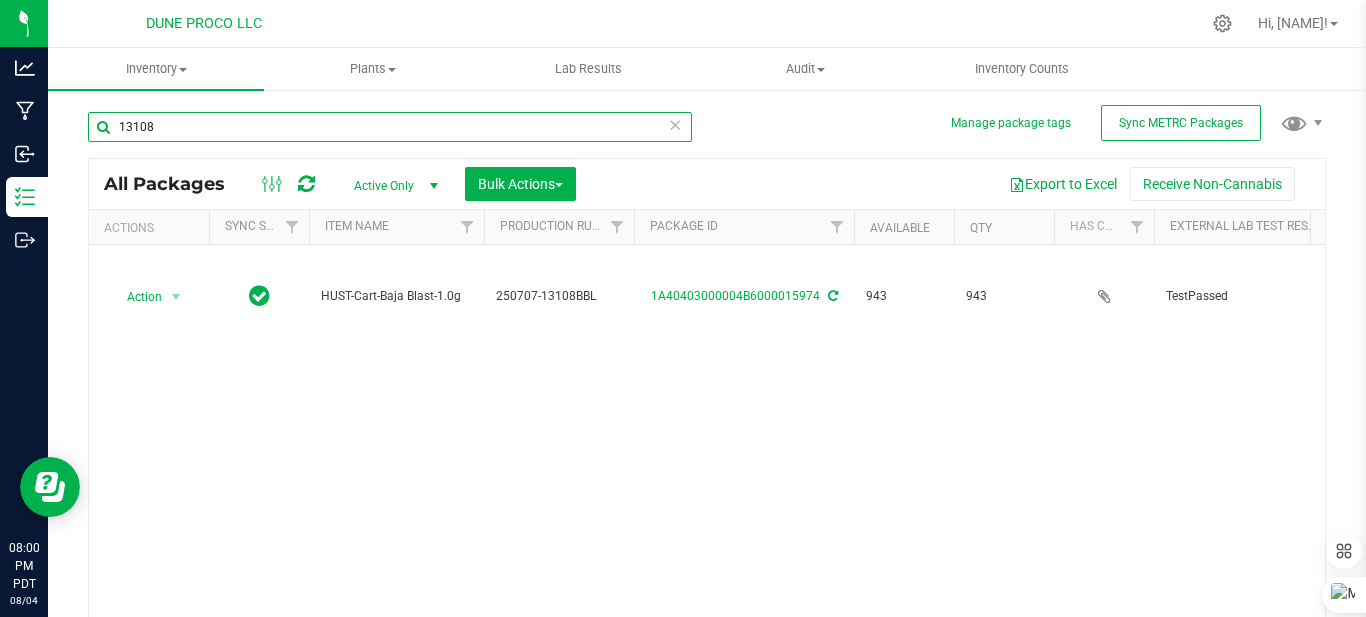 type on "13108" 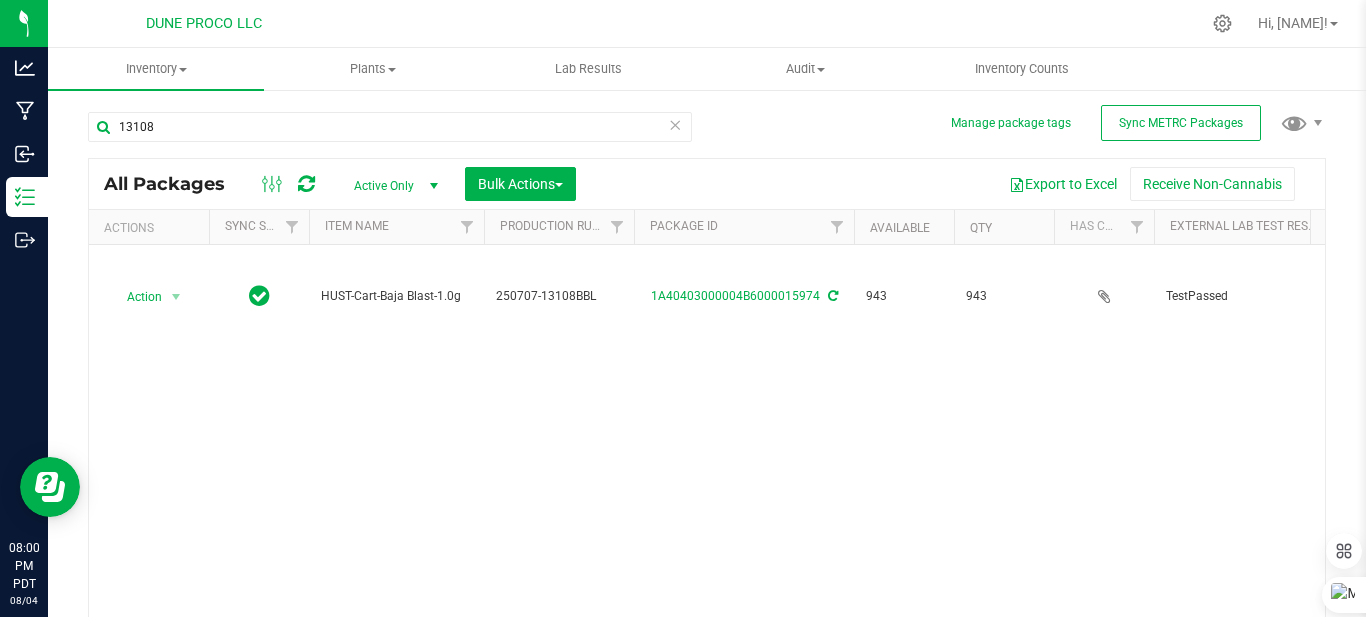 click at bounding box center (434, 186) 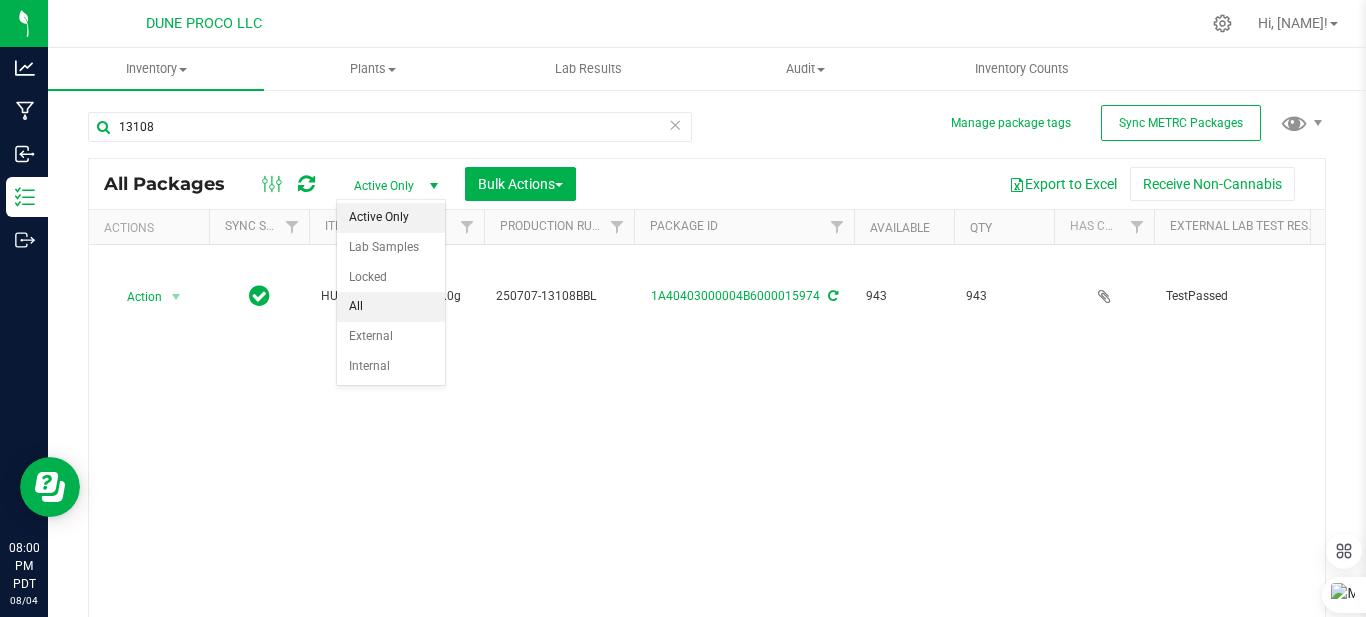 click on "All" at bounding box center (391, 307) 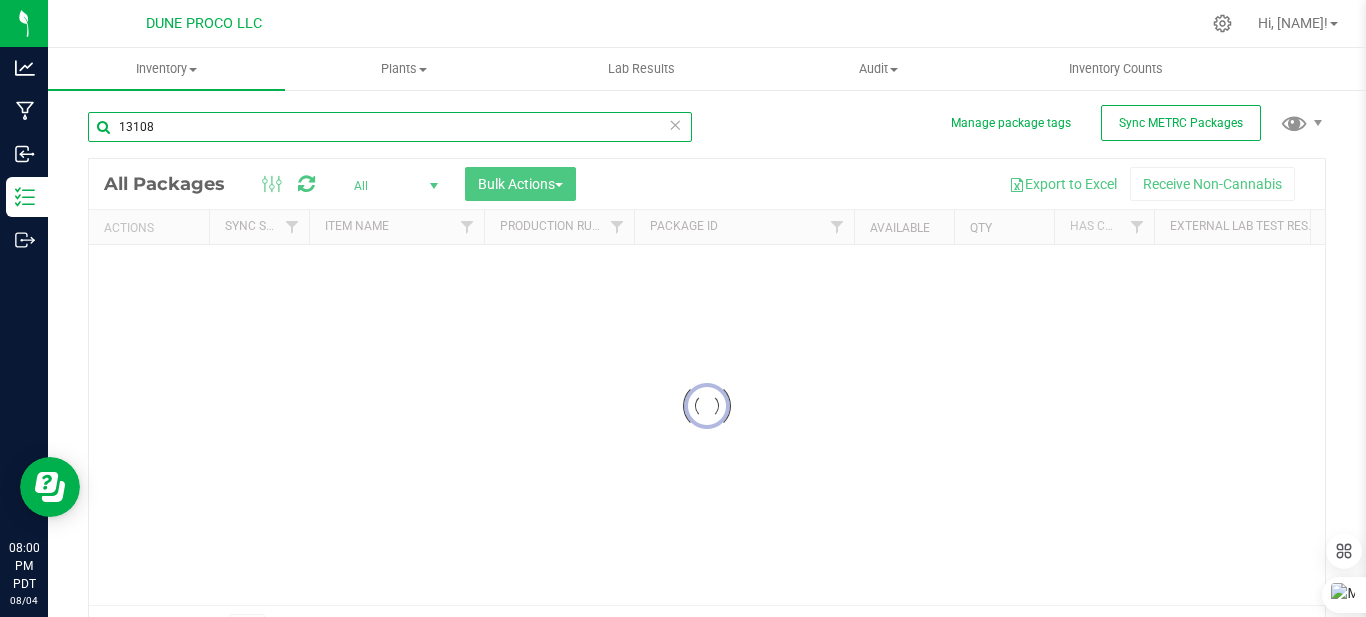 click on "13108" at bounding box center (390, 127) 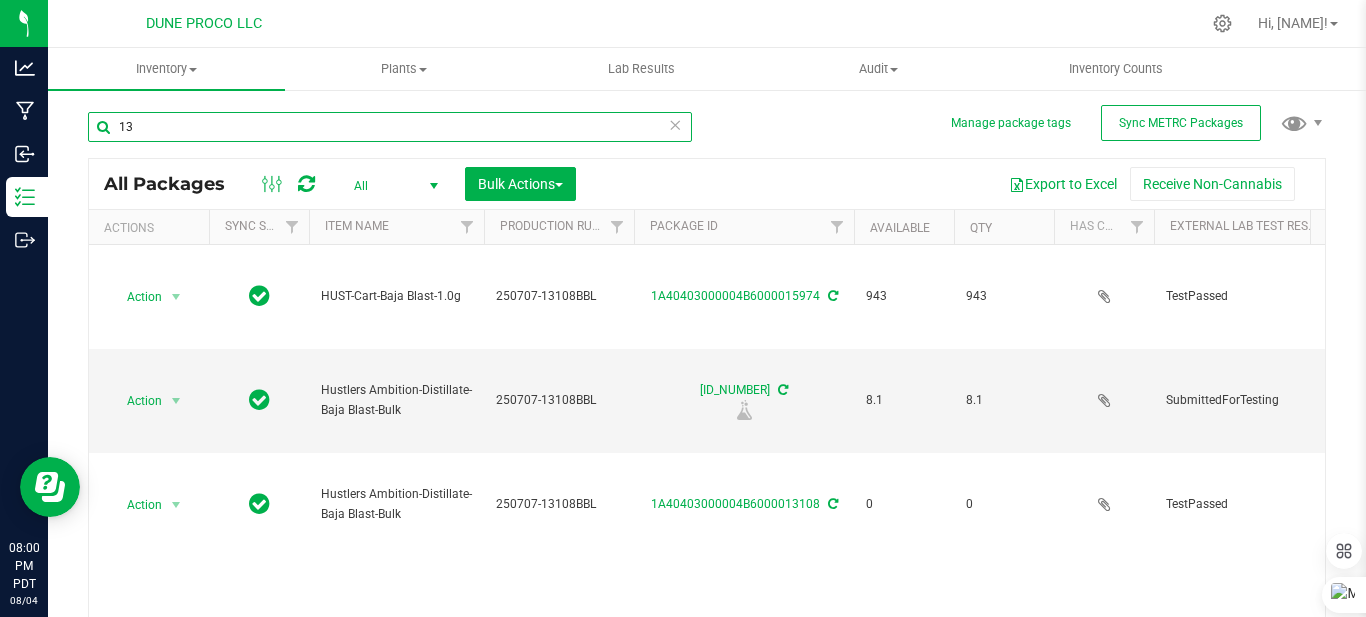 type on "1" 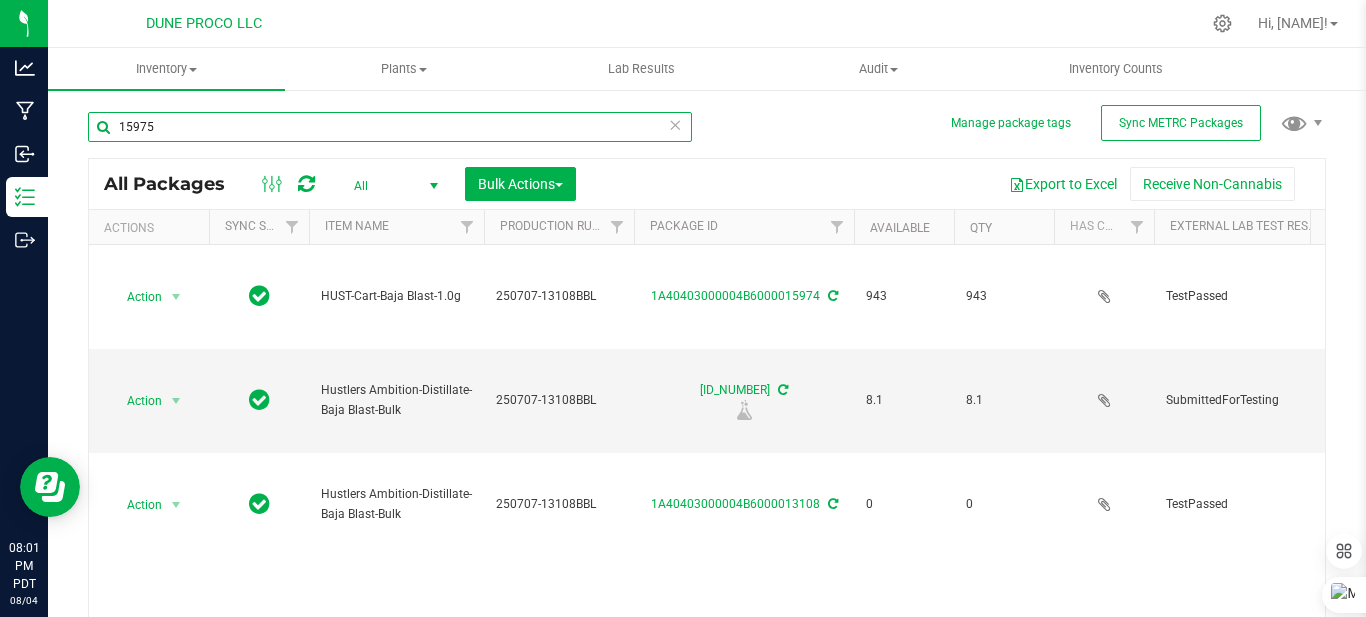 type on "15975" 